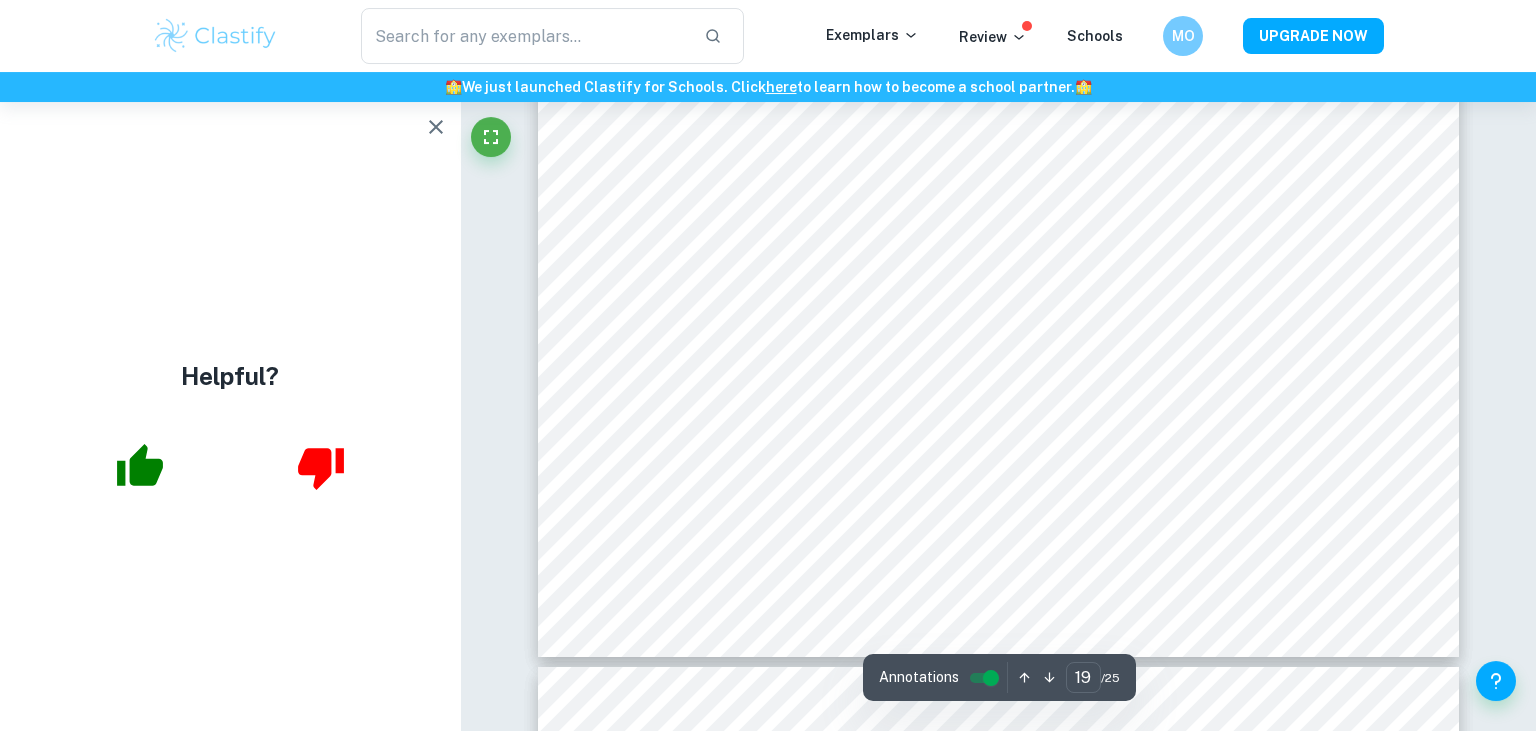 scroll, scrollTop: 25130, scrollLeft: 0, axis: vertical 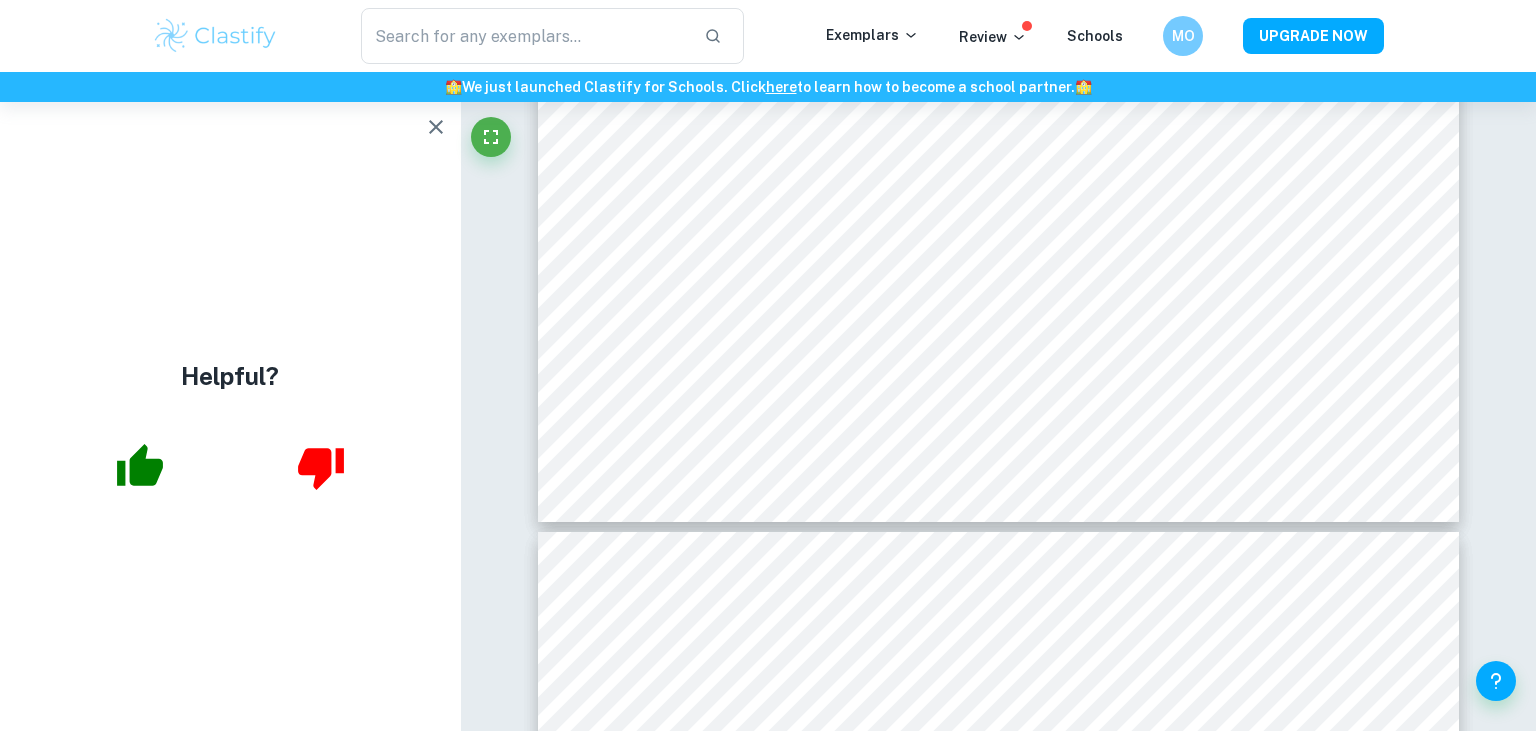 click at bounding box center [215, 36] 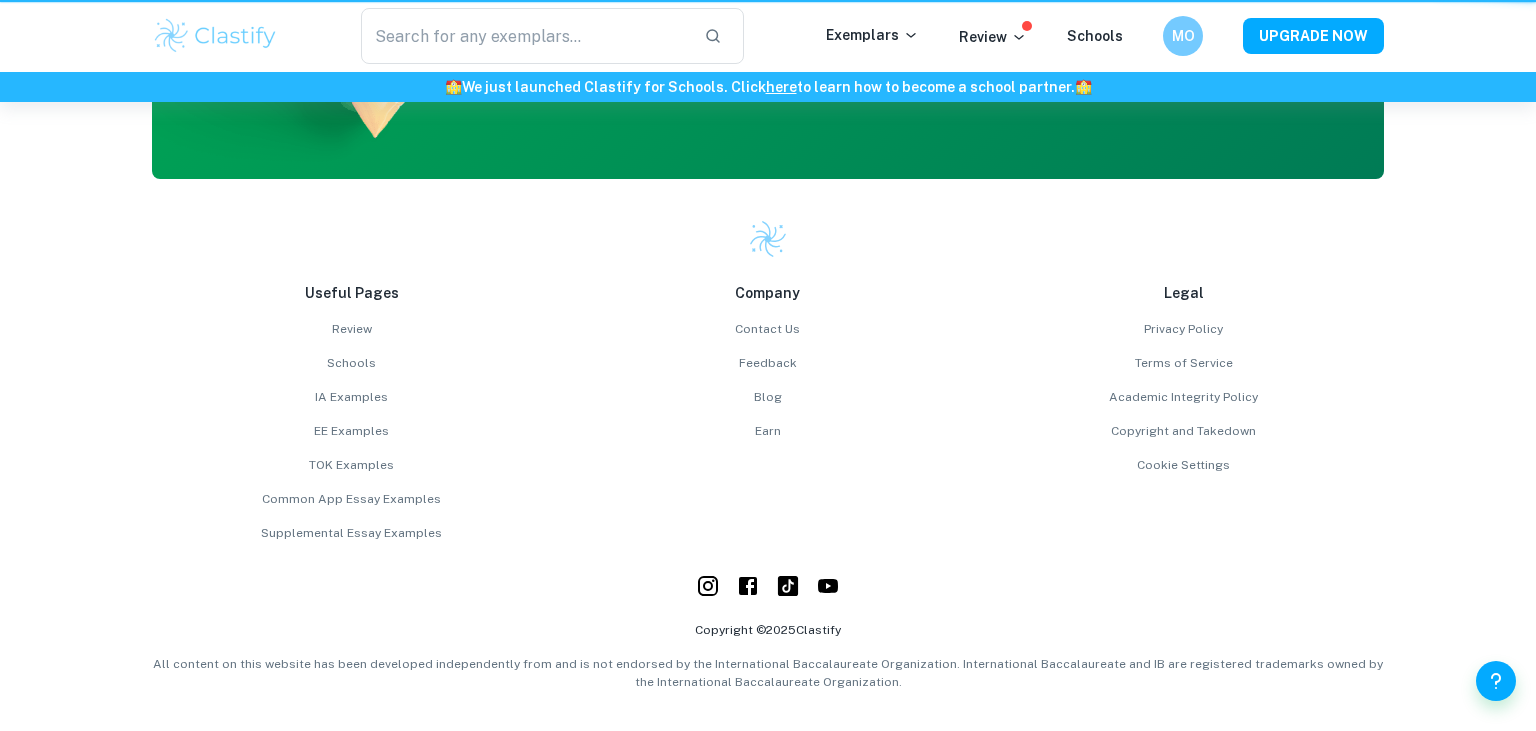 scroll, scrollTop: 0, scrollLeft: 0, axis: both 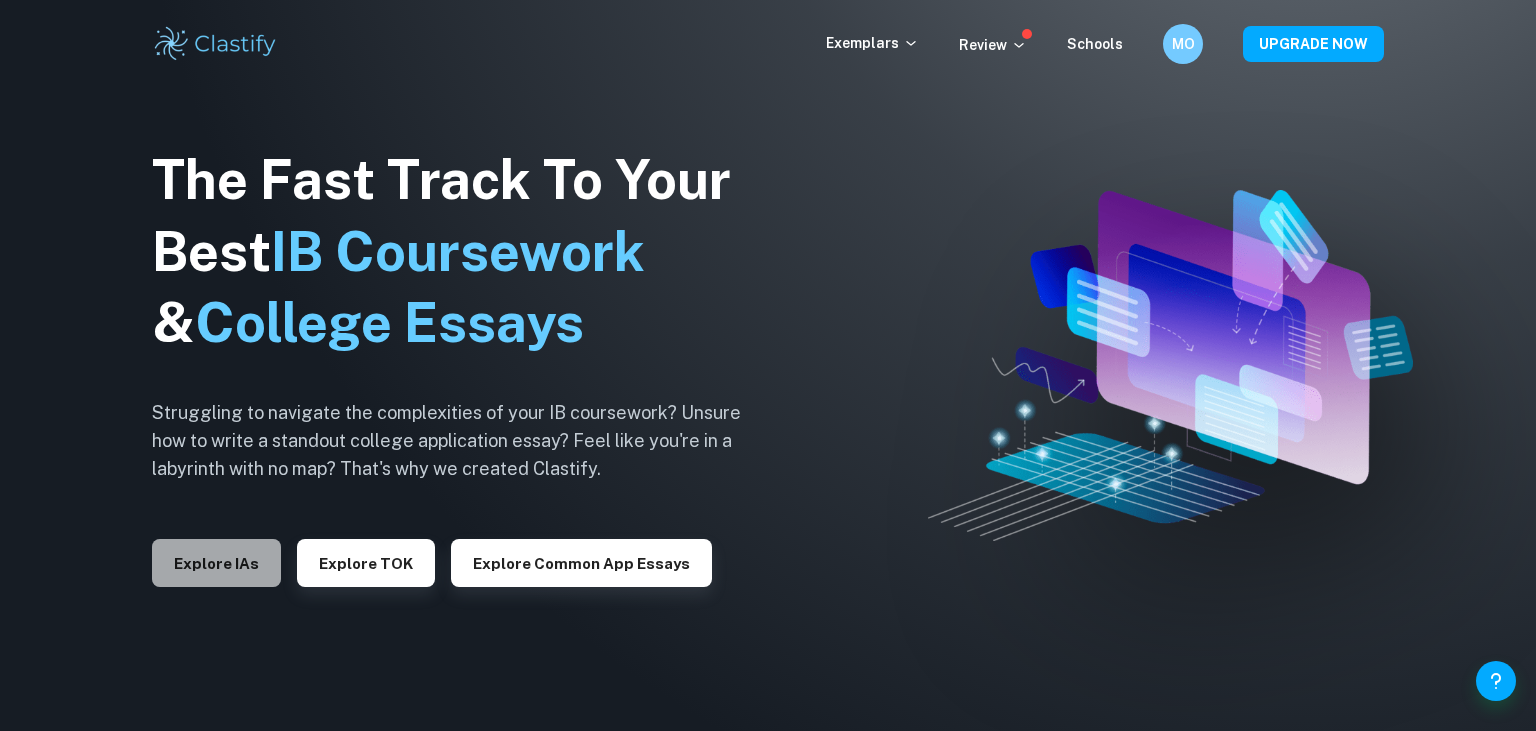 click on "Explore IAs" at bounding box center [216, 563] 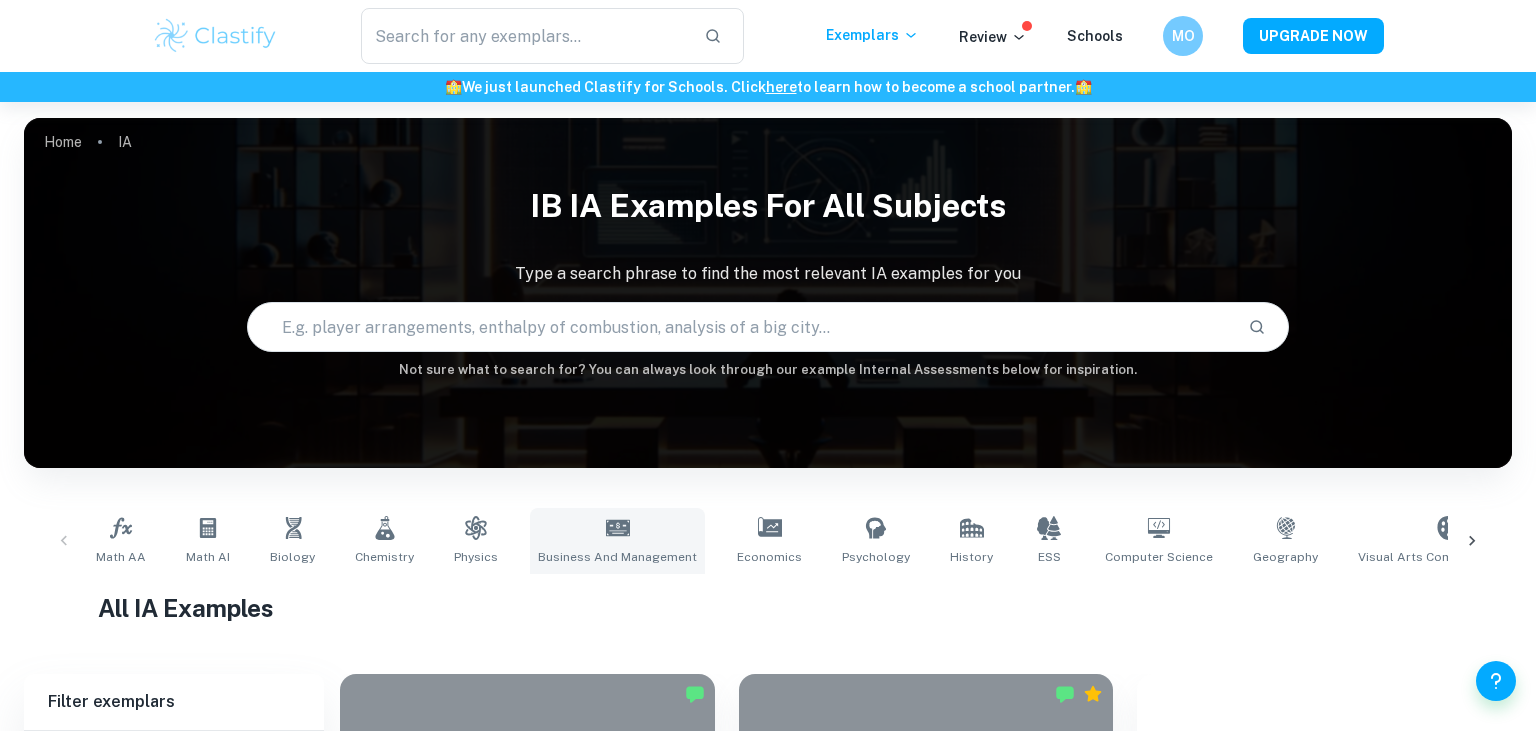 click on "Business and Management" at bounding box center (617, 541) 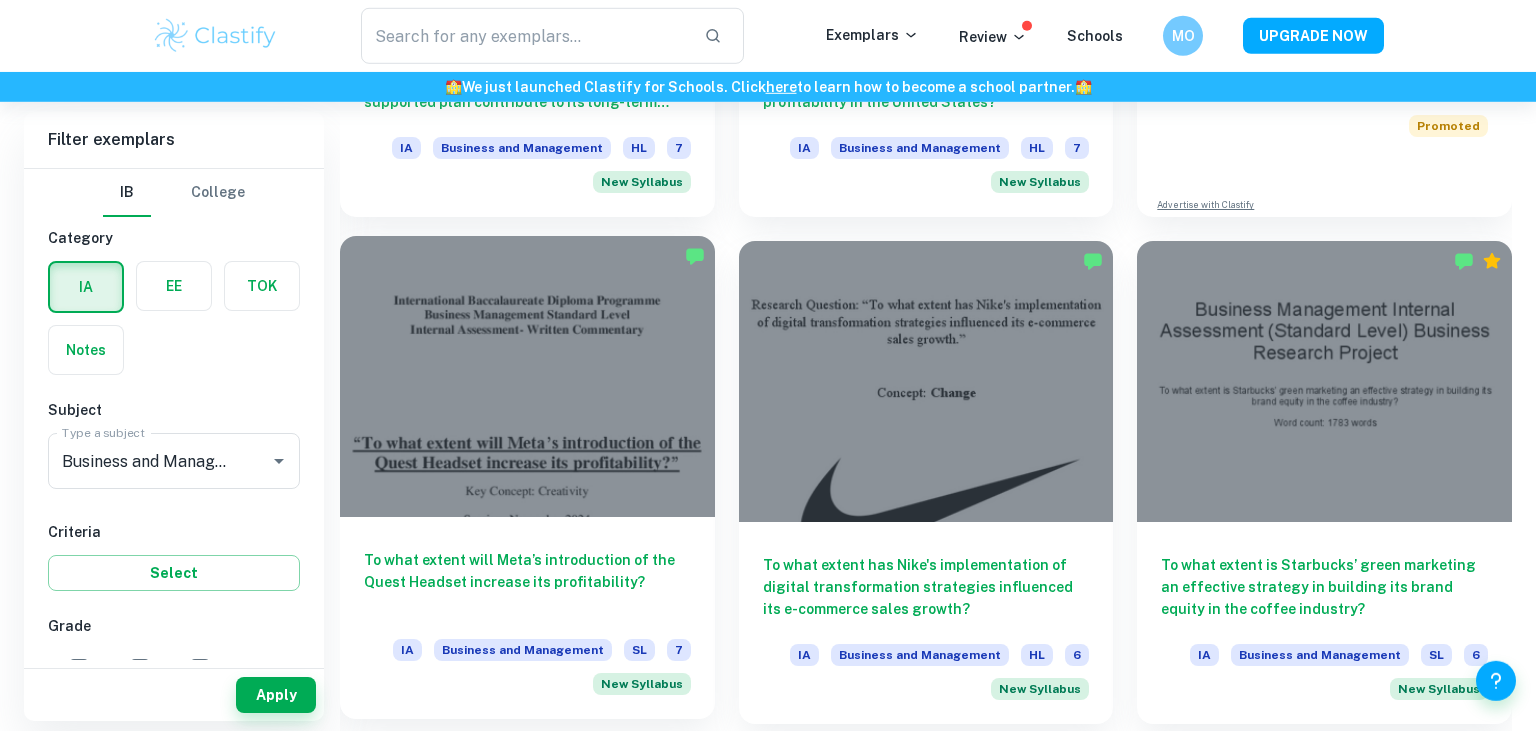 scroll, scrollTop: 1056, scrollLeft: 0, axis: vertical 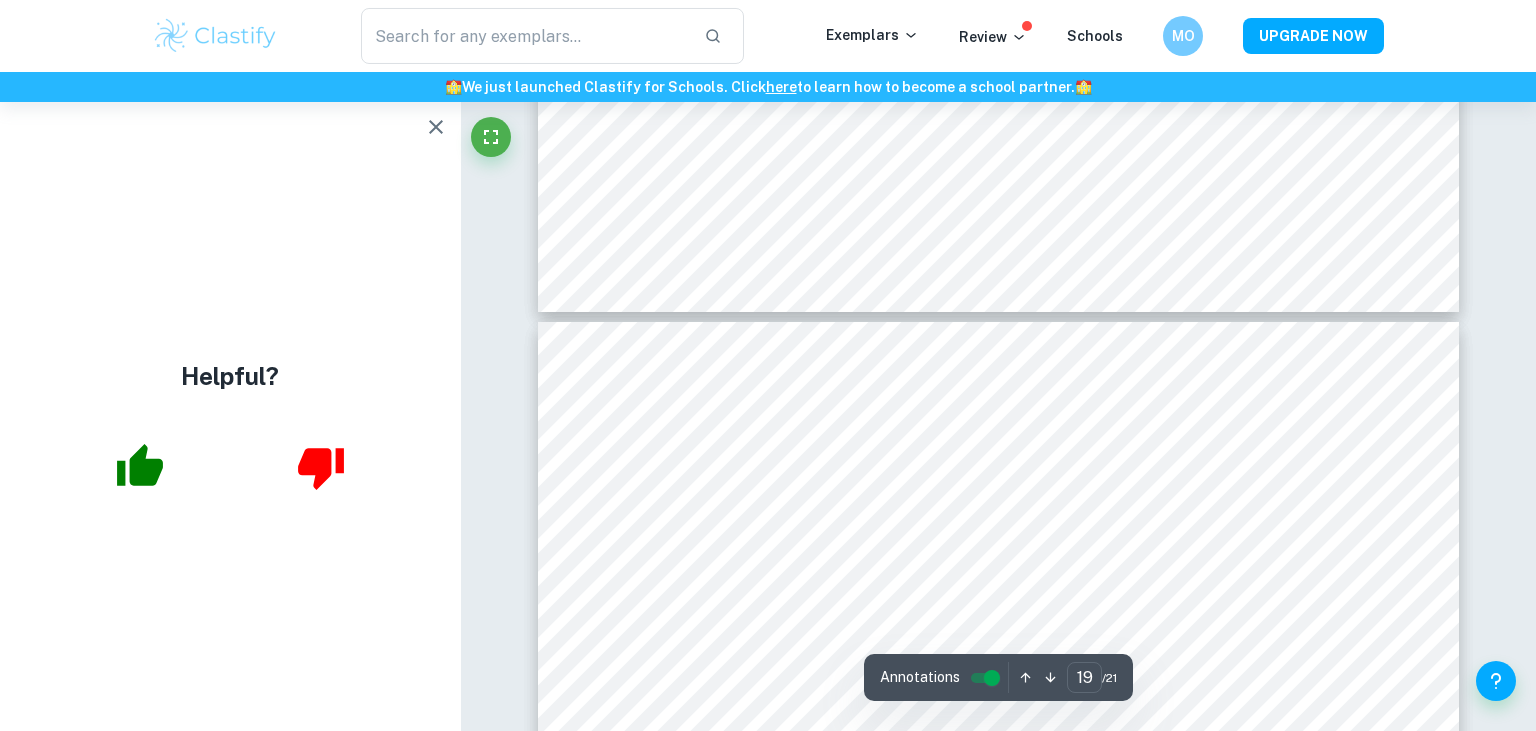 type on "20" 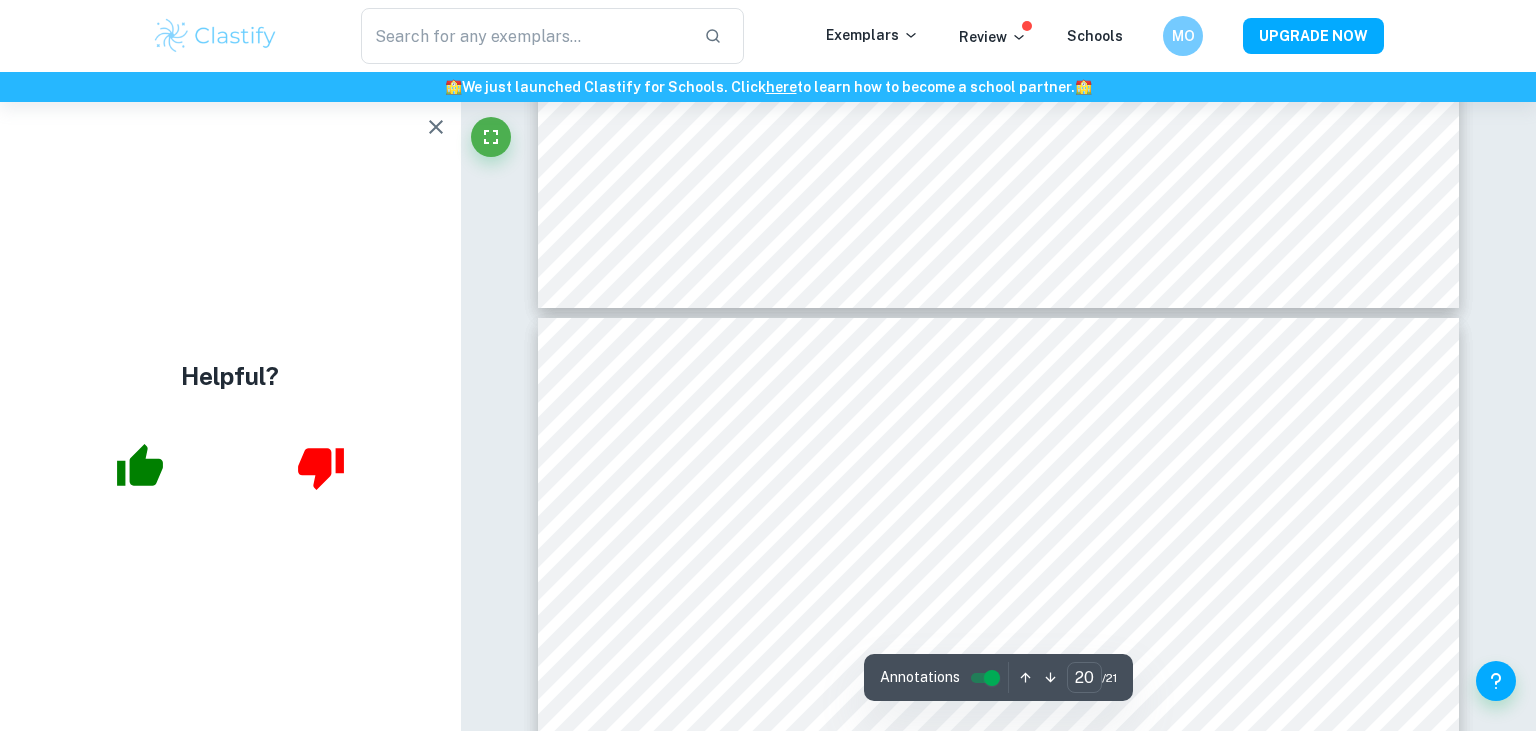 scroll, scrollTop: 25816, scrollLeft: 0, axis: vertical 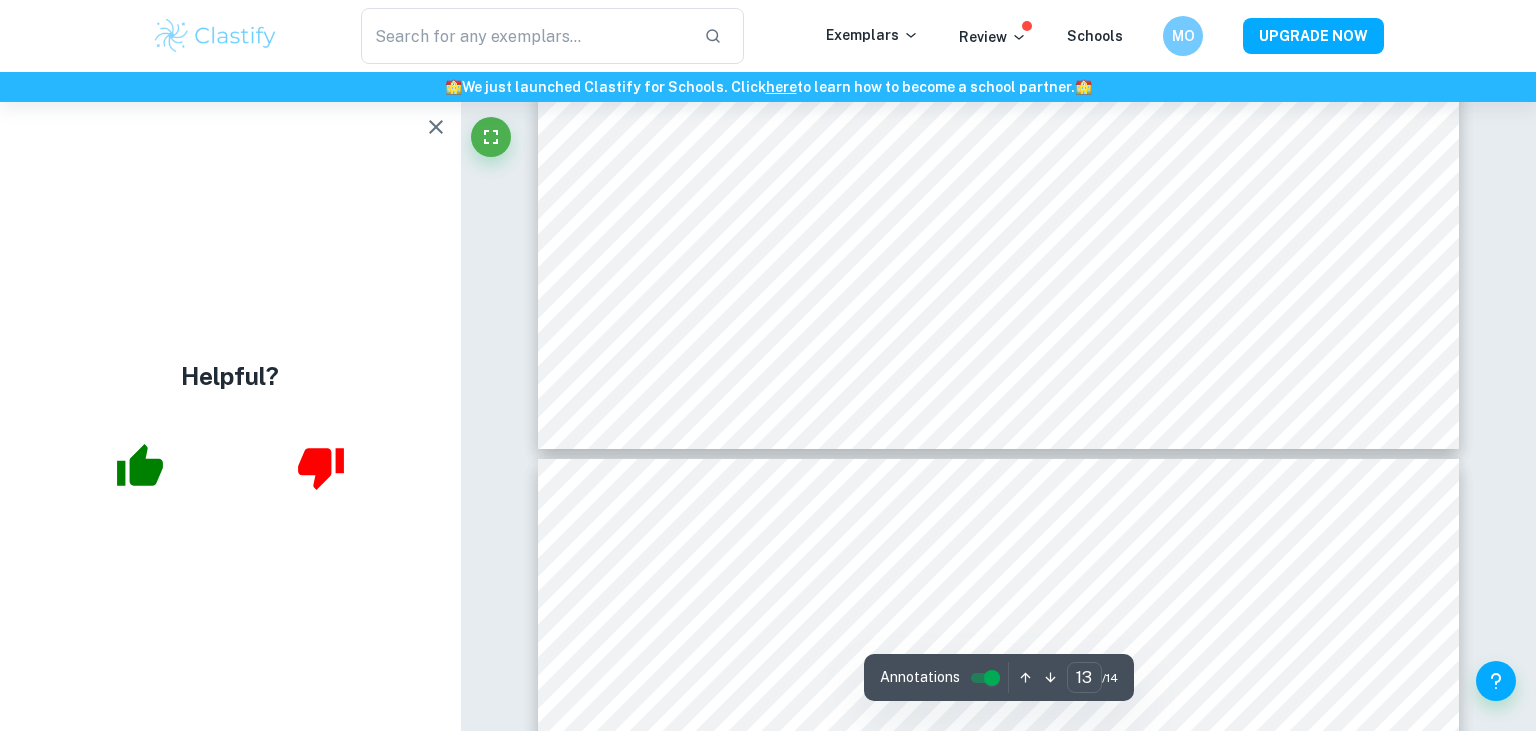 type on "14" 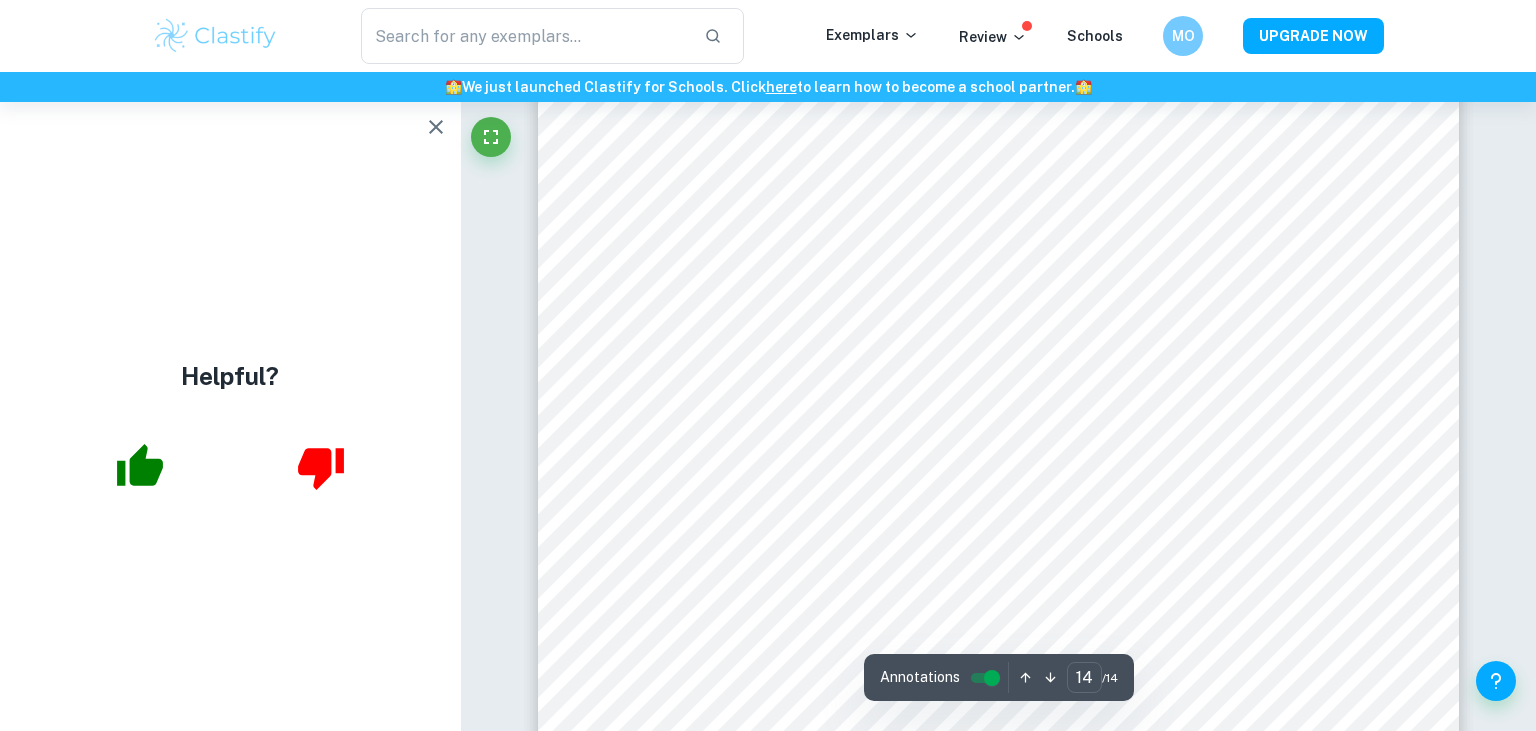 scroll, scrollTop: 18241, scrollLeft: 0, axis: vertical 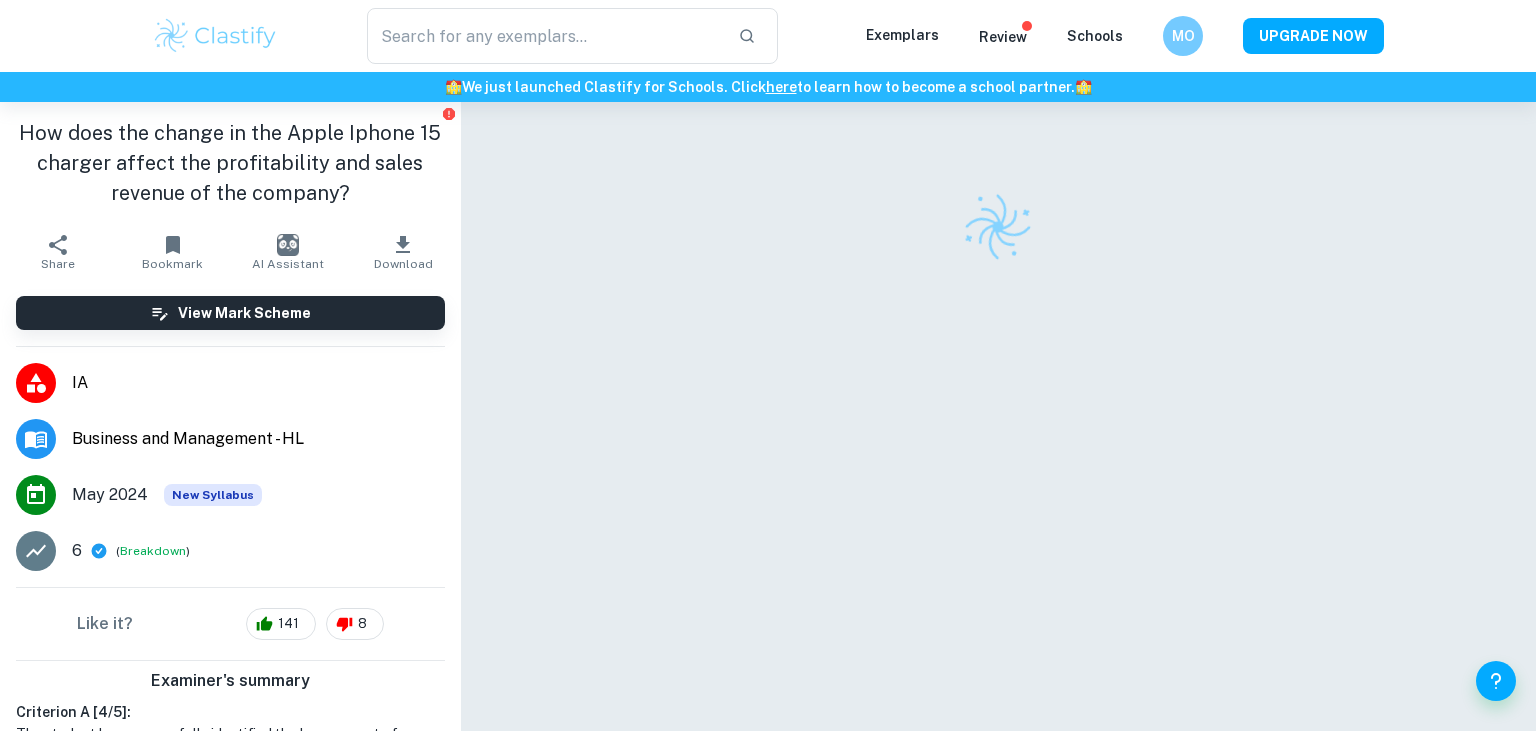 checkbox on "true" 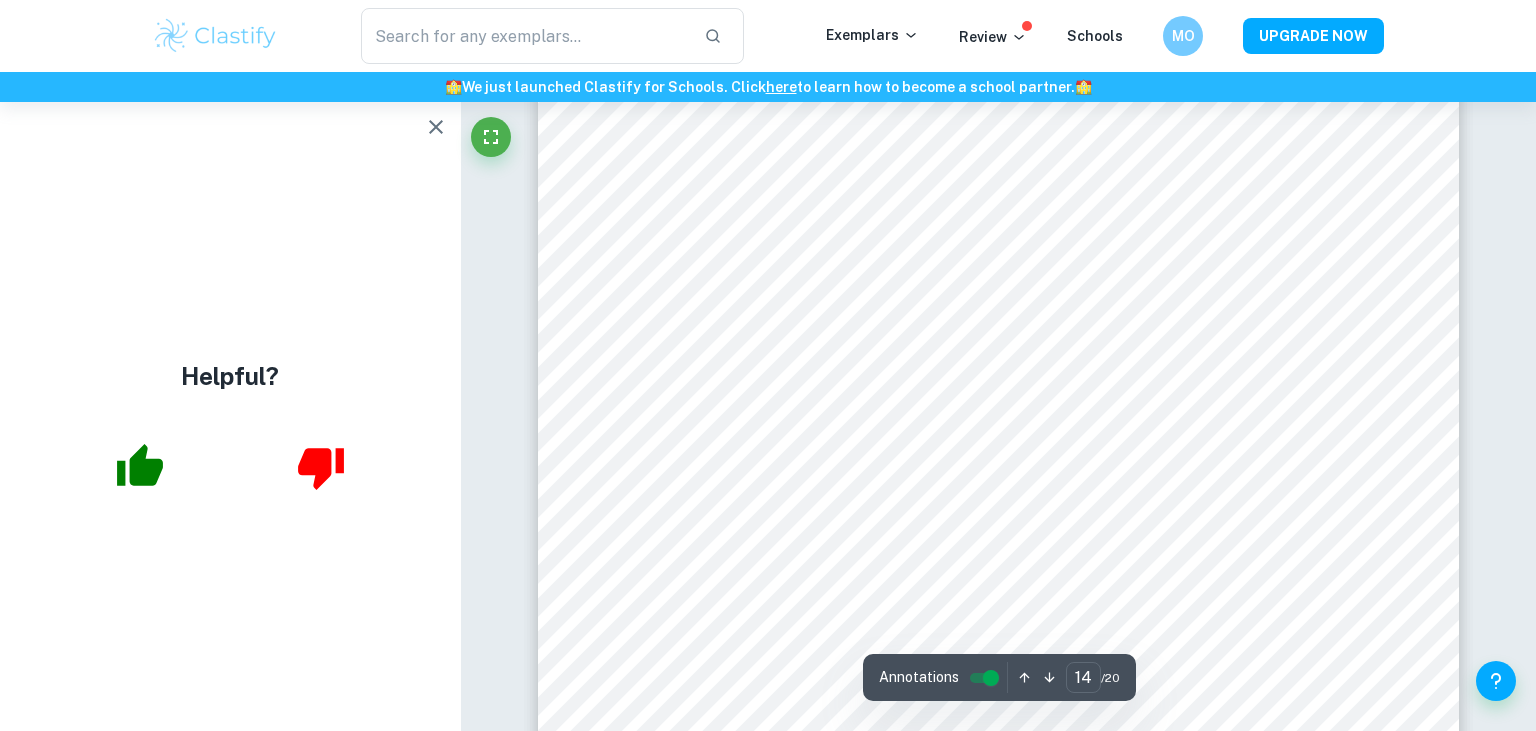 type on "15" 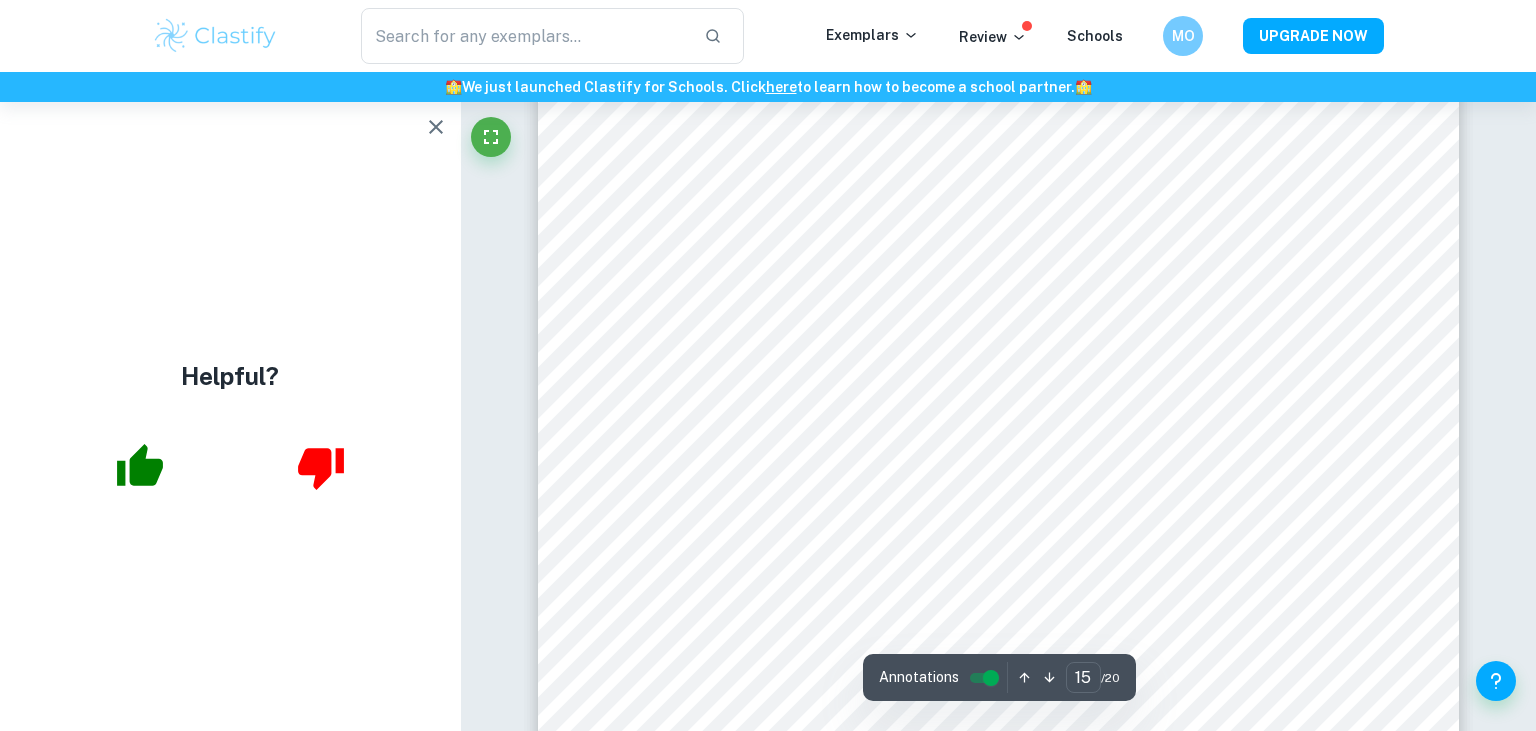scroll, scrollTop: 19712, scrollLeft: 0, axis: vertical 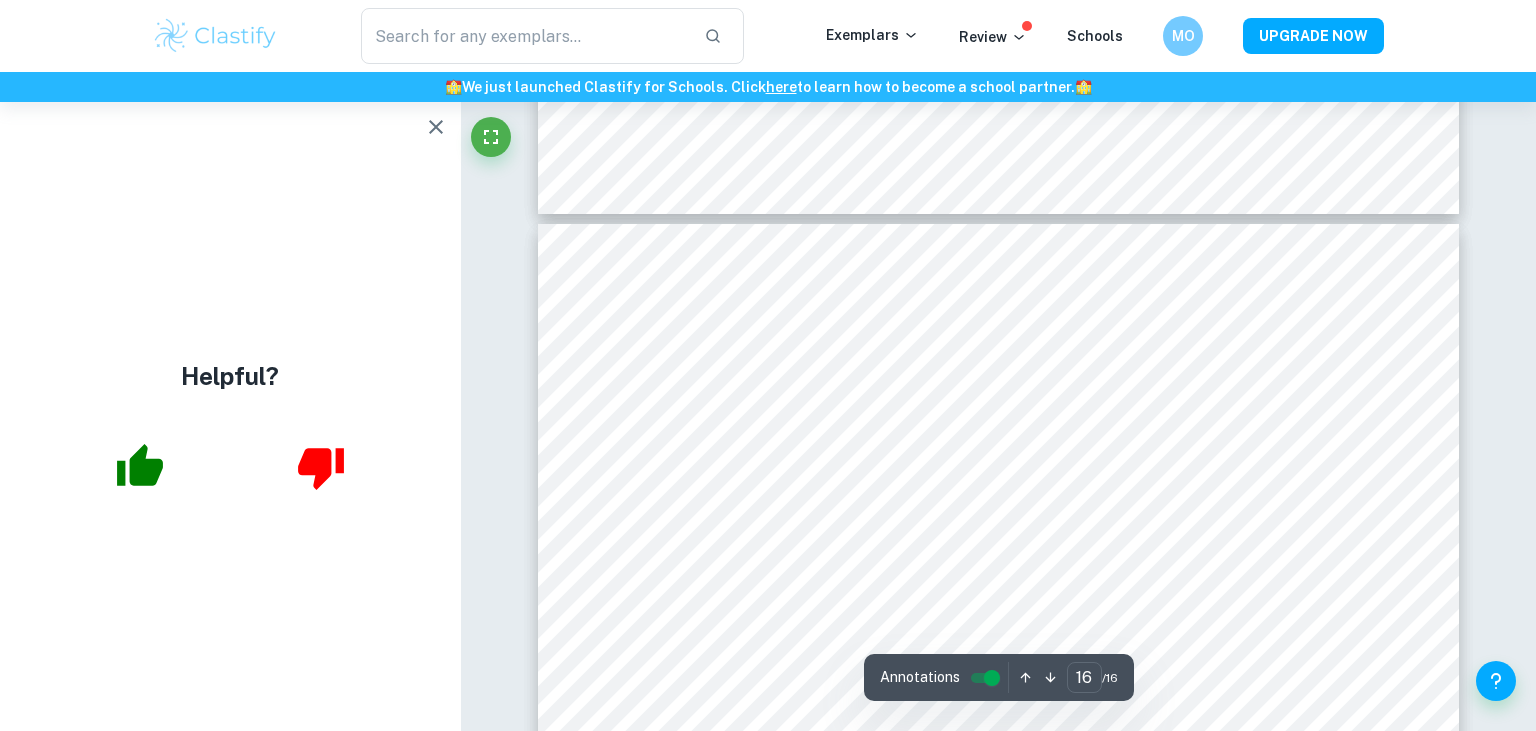 type on "15" 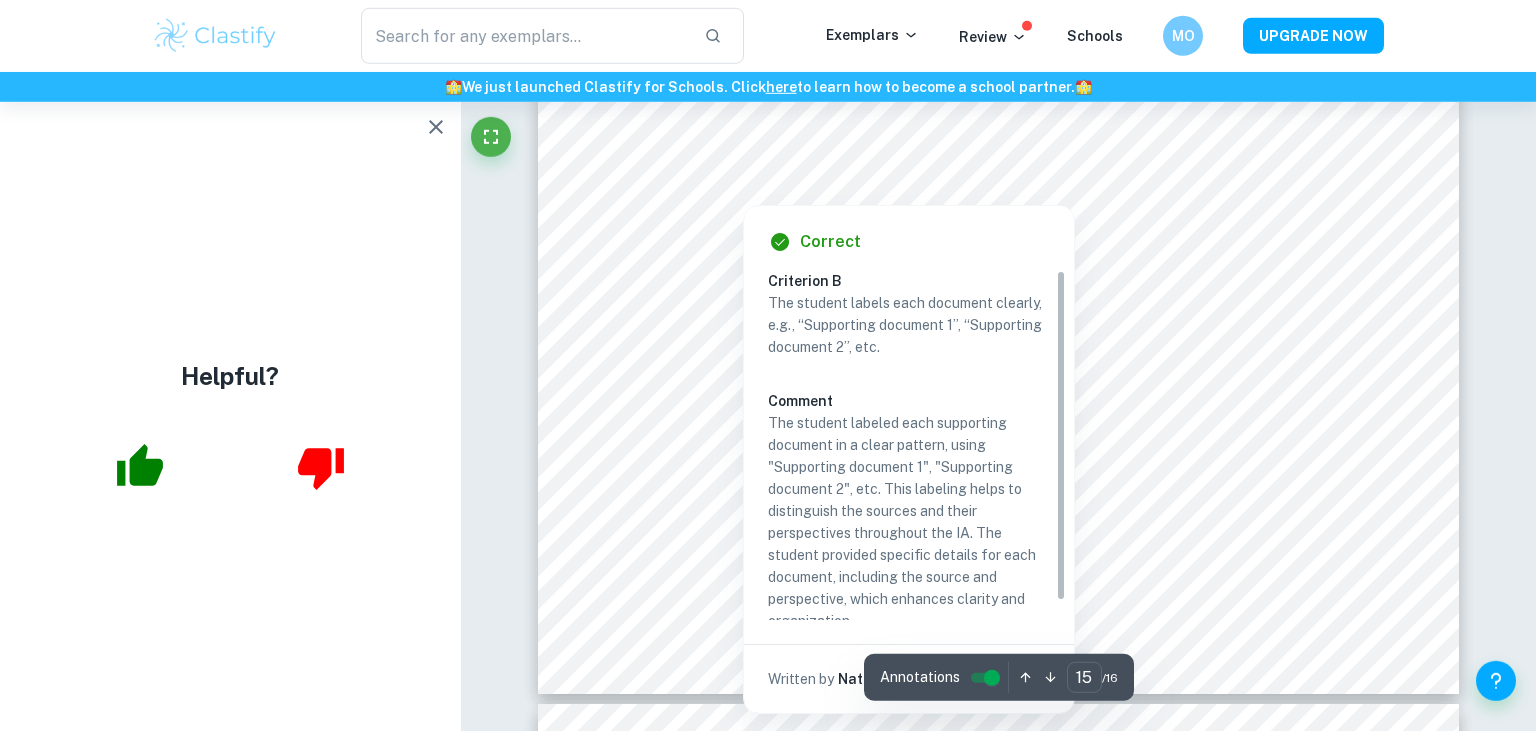 scroll, scrollTop: 17817, scrollLeft: 0, axis: vertical 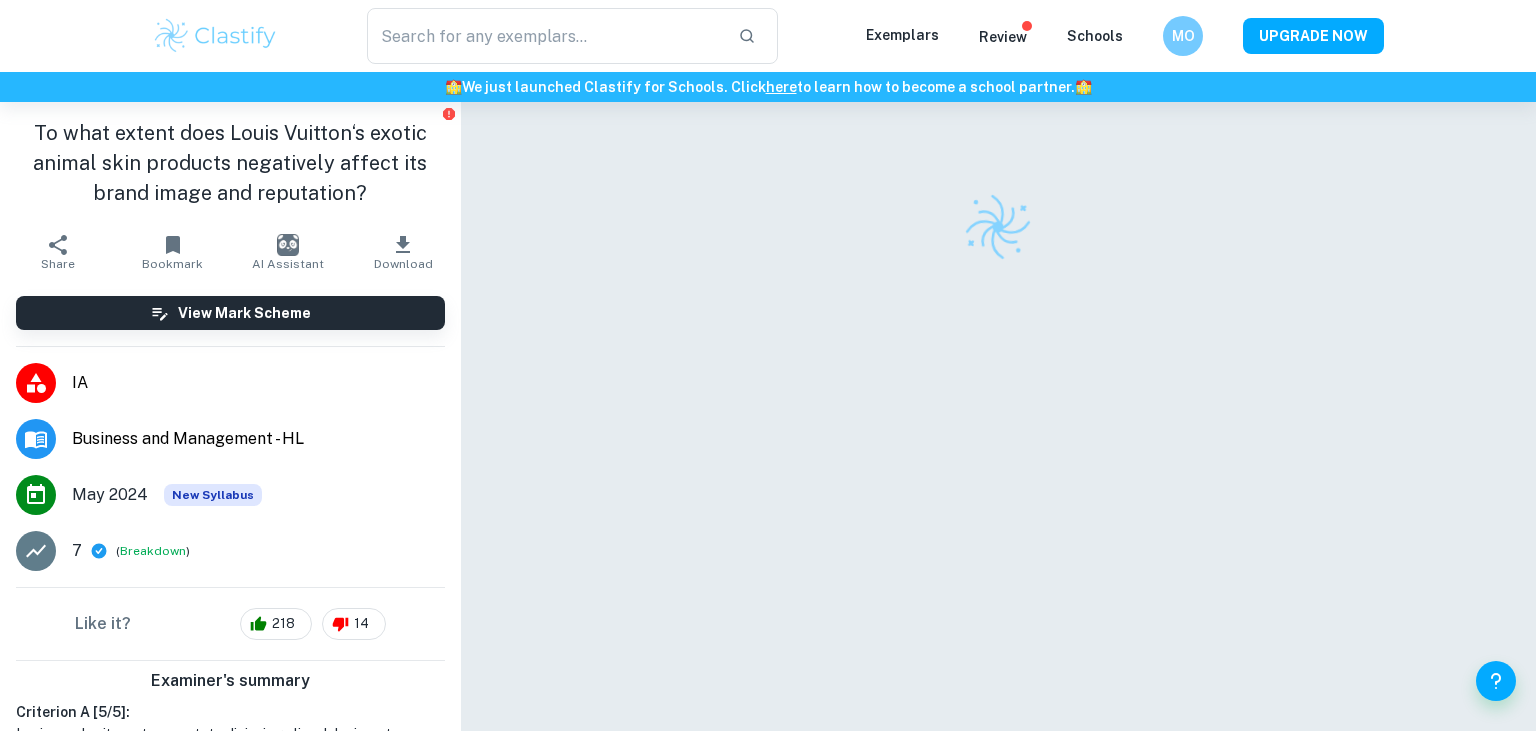 checkbox on "true" 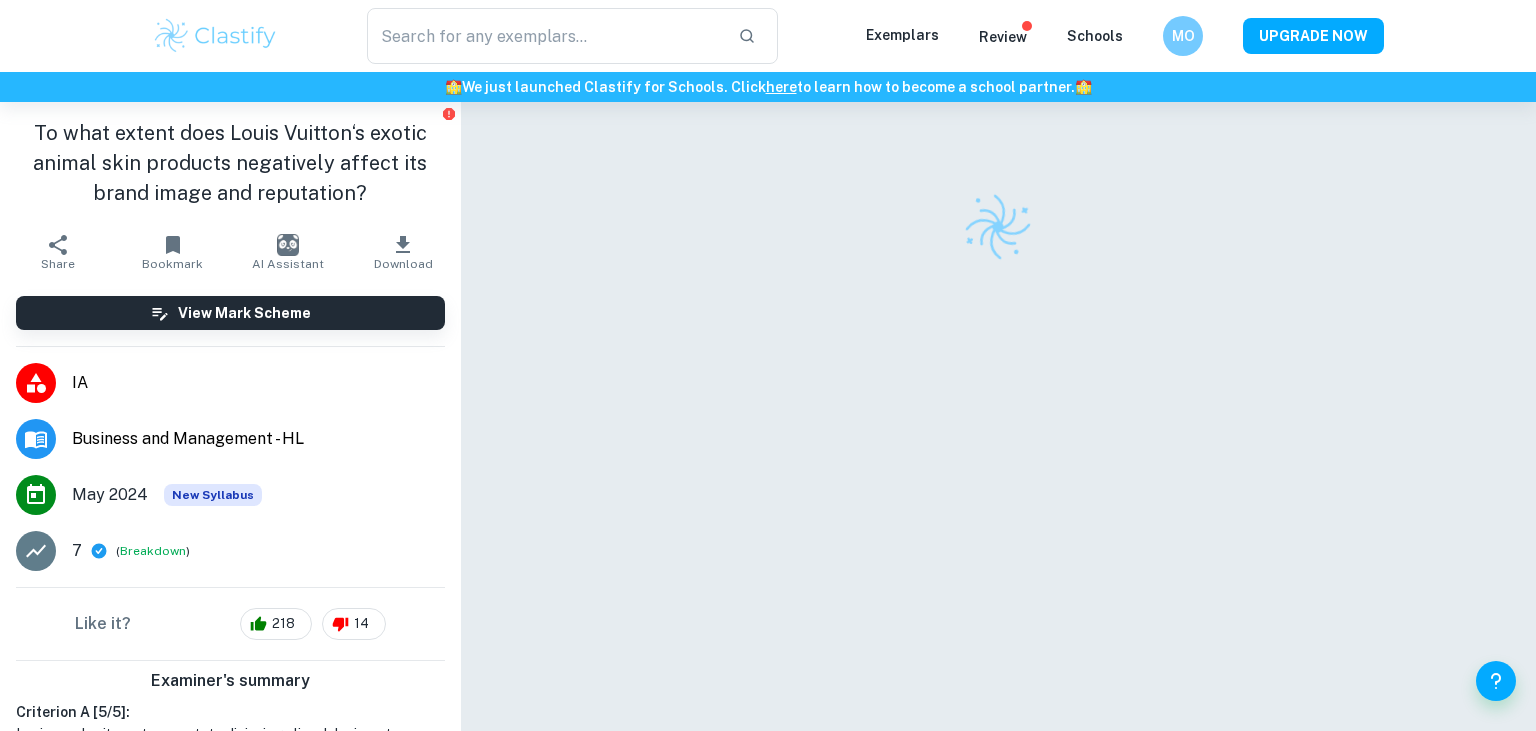 scroll, scrollTop: 0, scrollLeft: 0, axis: both 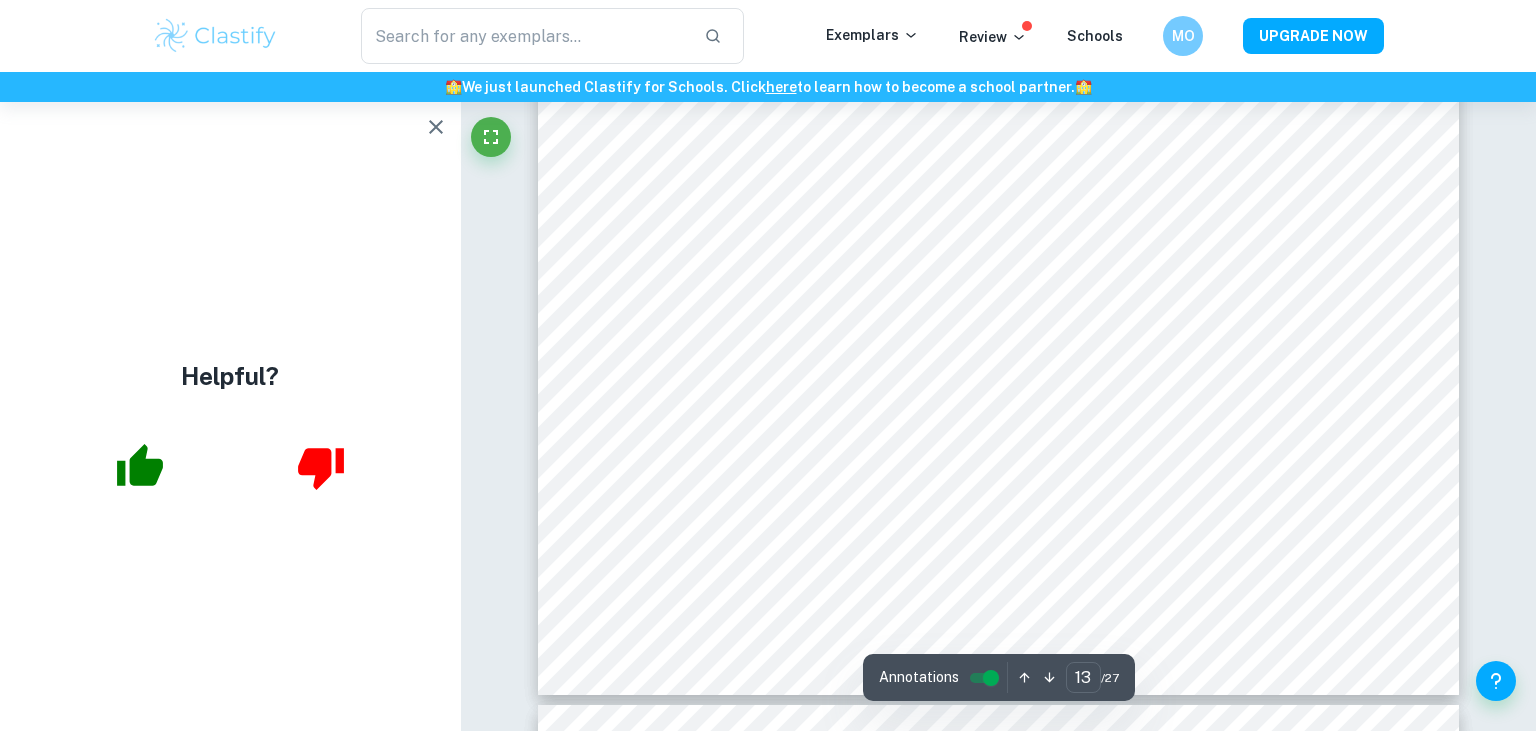 type on "14" 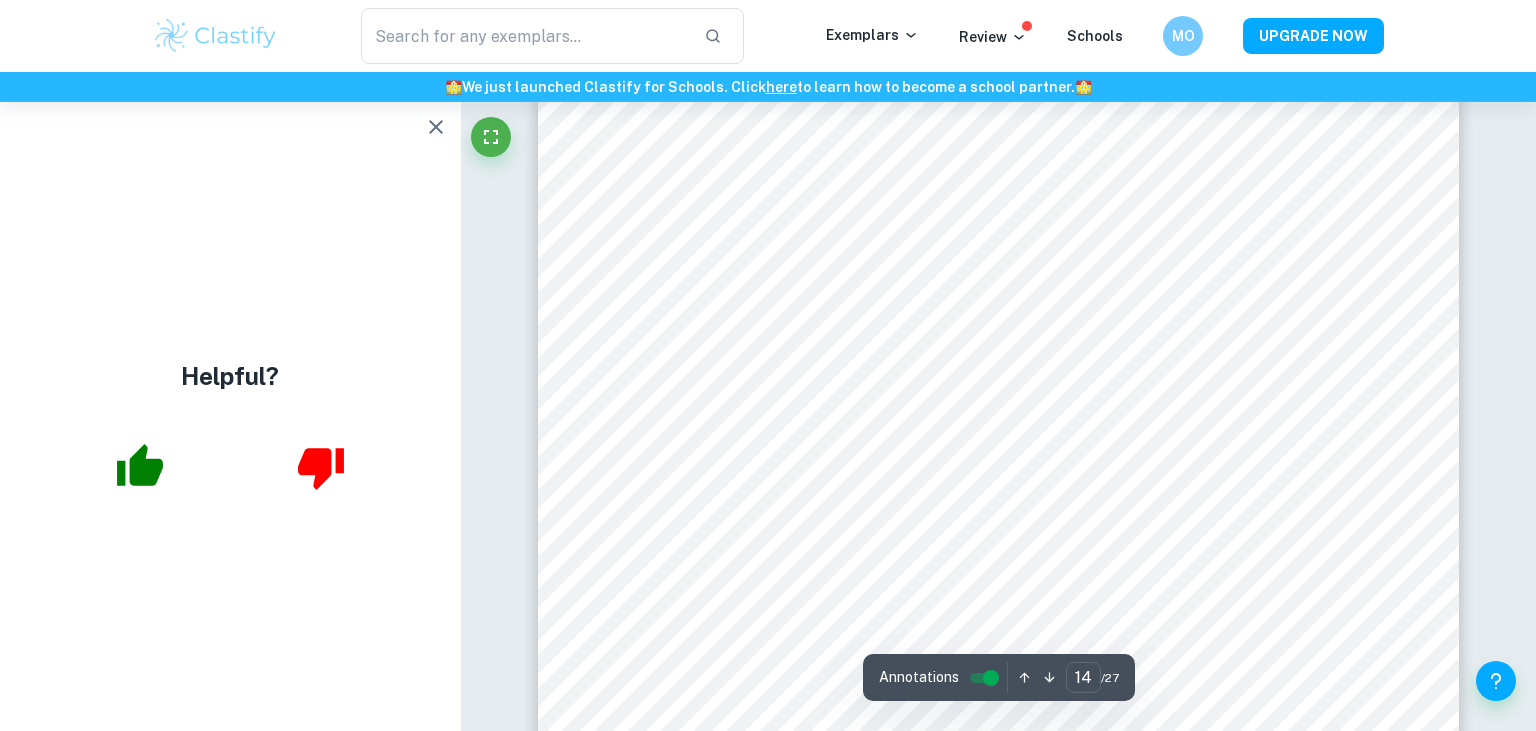 scroll, scrollTop: 16192, scrollLeft: 0, axis: vertical 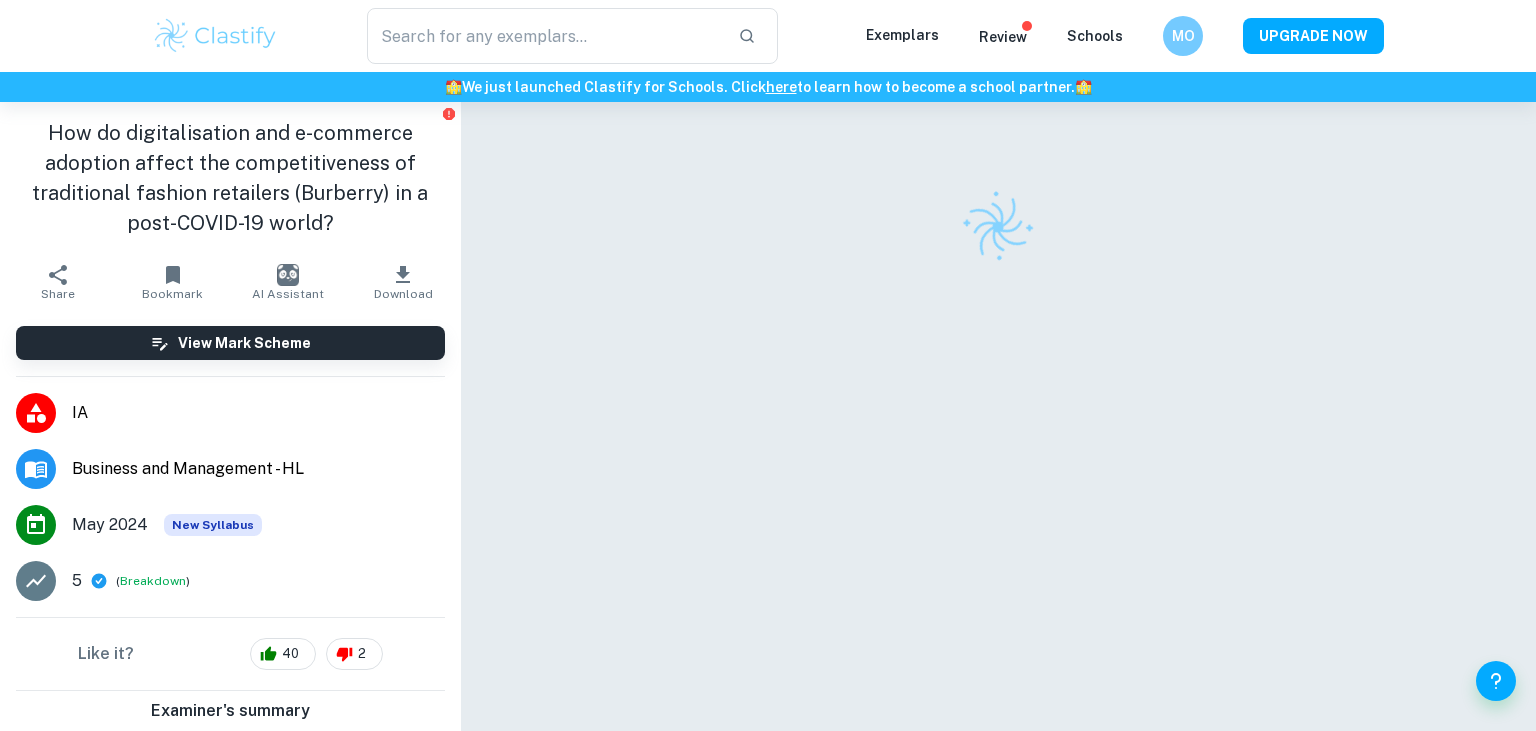 checkbox on "true" 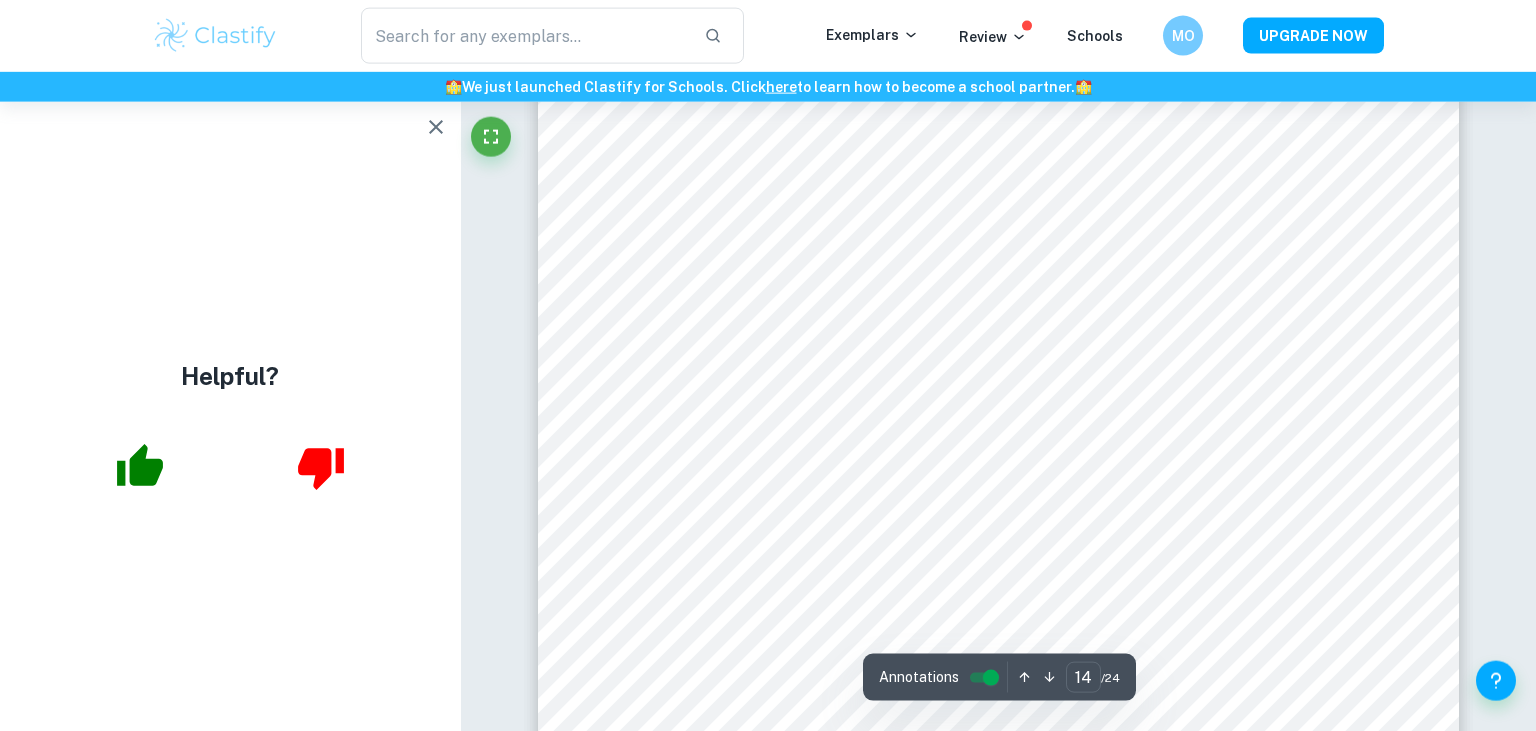 scroll, scrollTop: 16082, scrollLeft: 0, axis: vertical 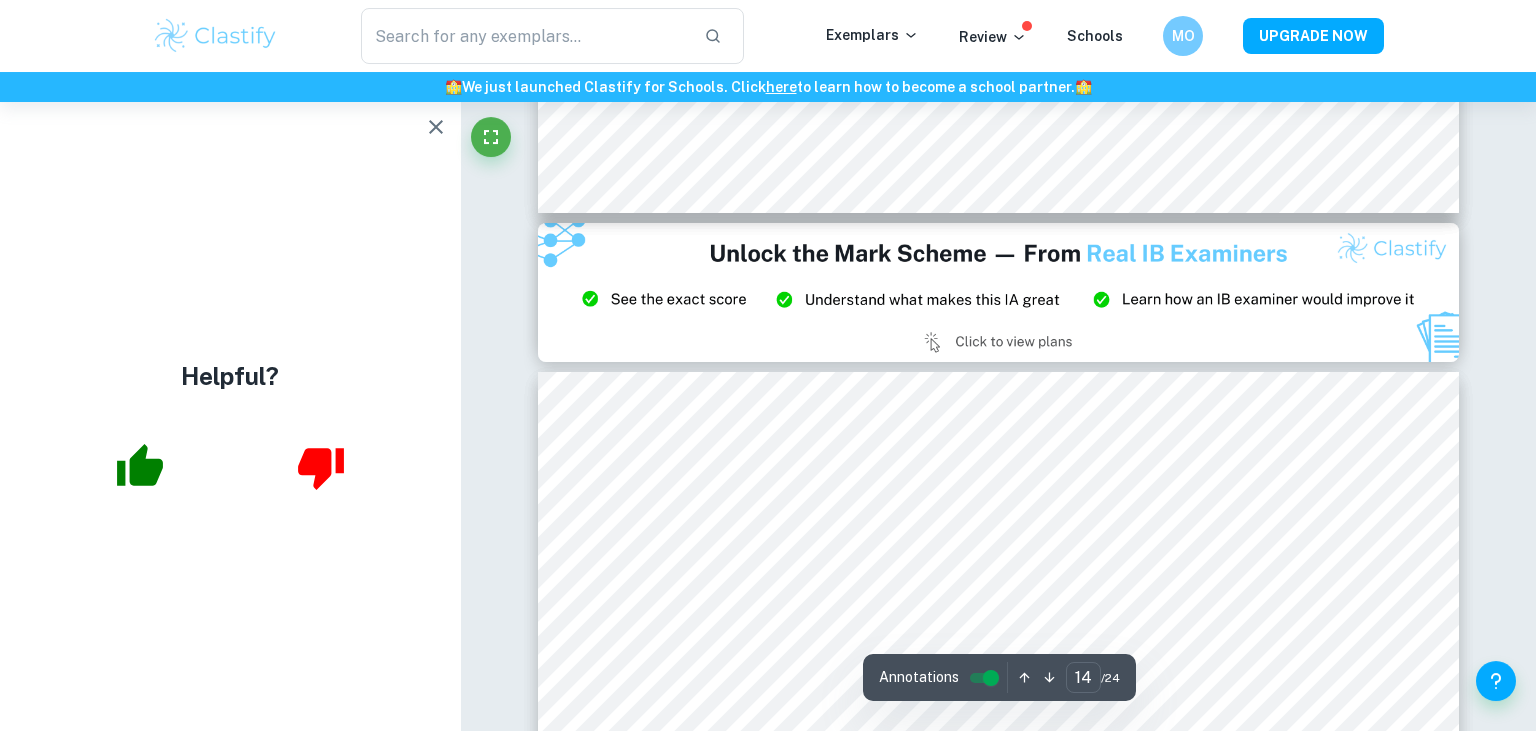 type on "15" 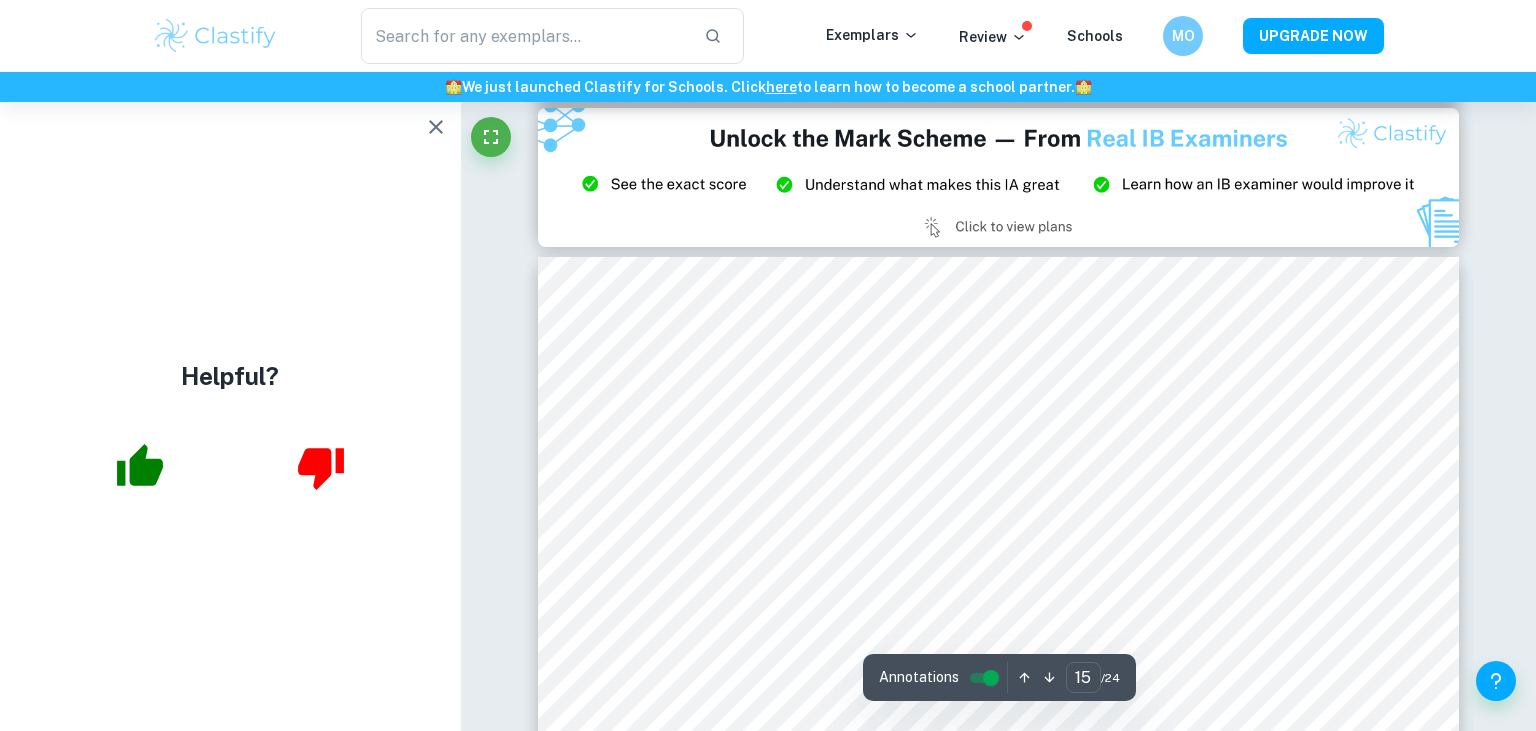 scroll, scrollTop: 17490, scrollLeft: 0, axis: vertical 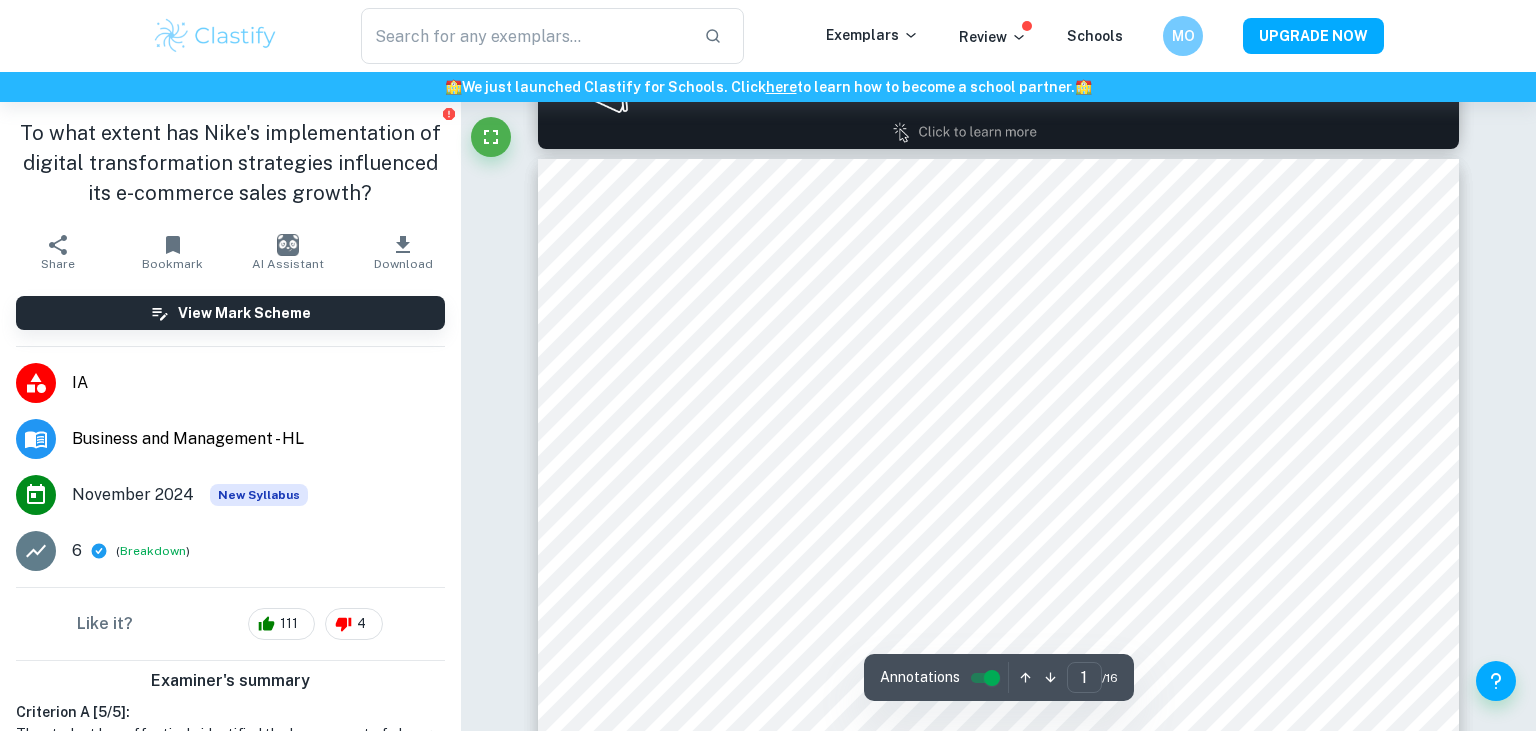 type on "2" 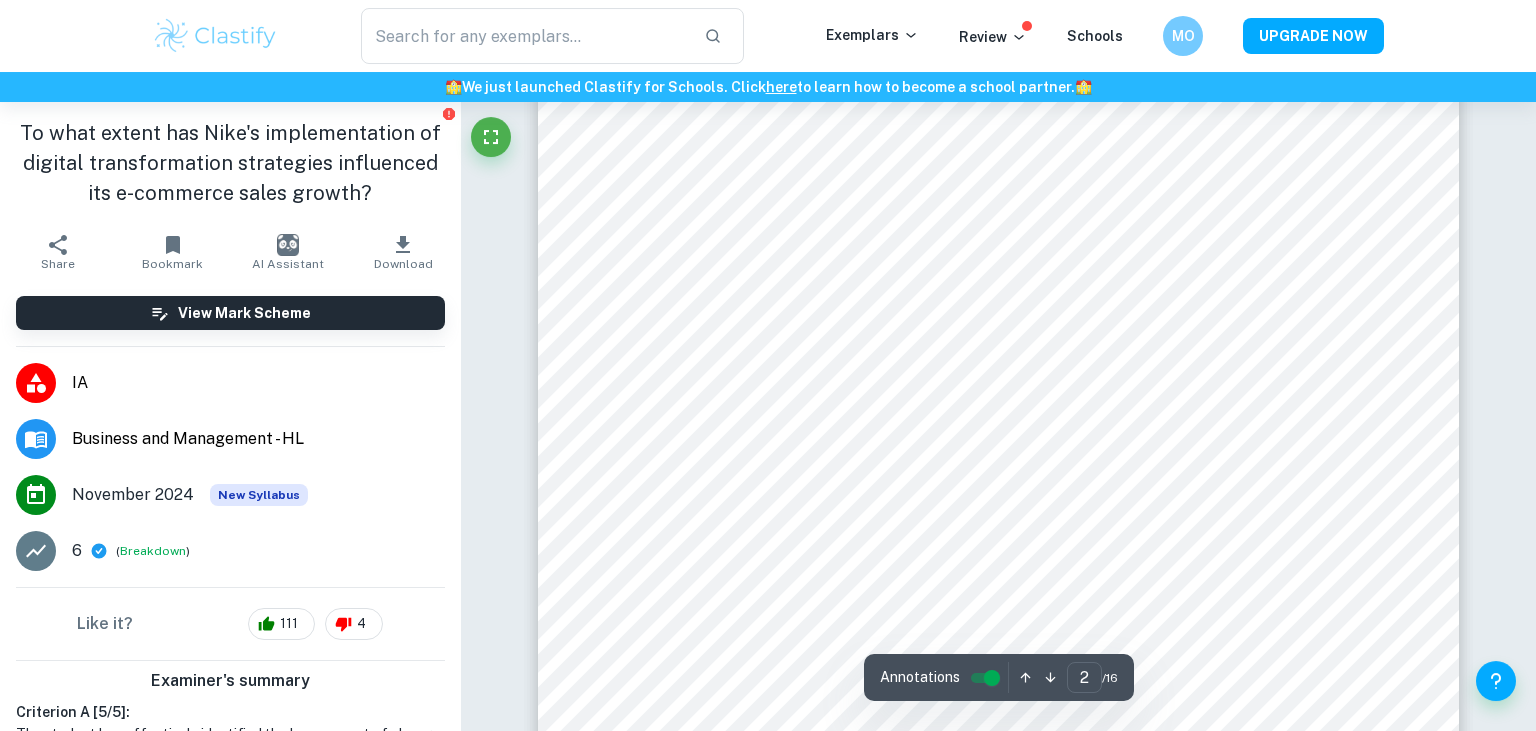 scroll, scrollTop: 1760, scrollLeft: 0, axis: vertical 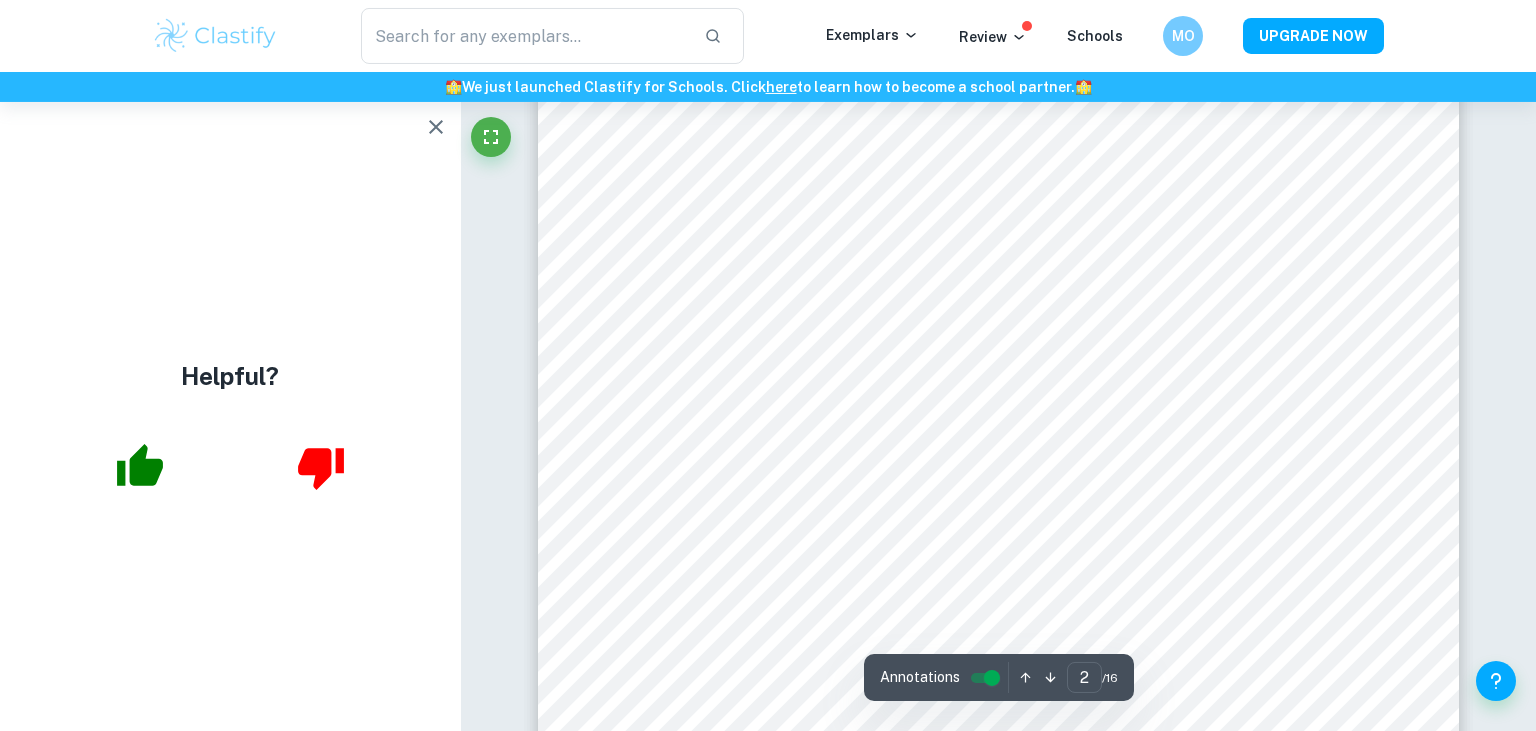 type on "1" 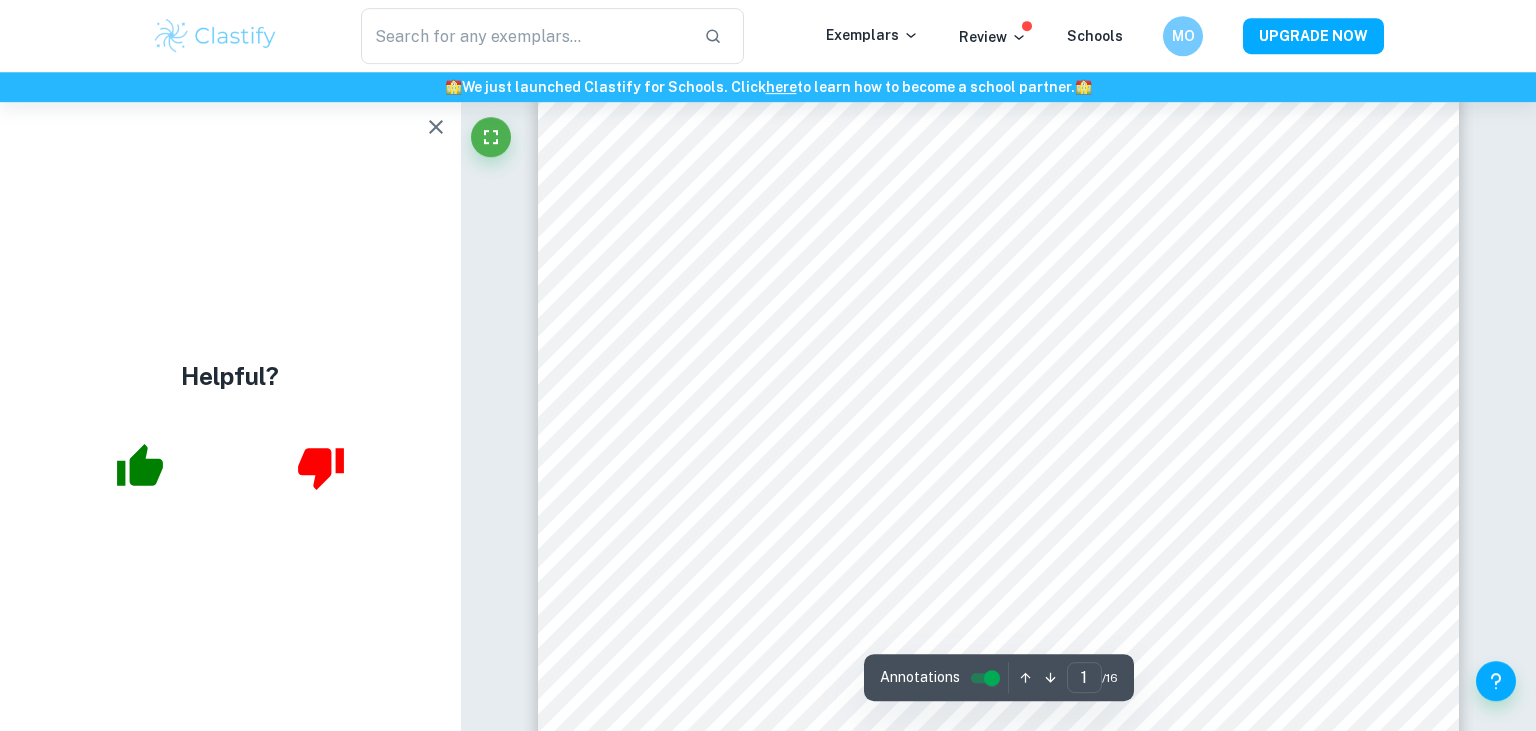 scroll, scrollTop: 352, scrollLeft: 0, axis: vertical 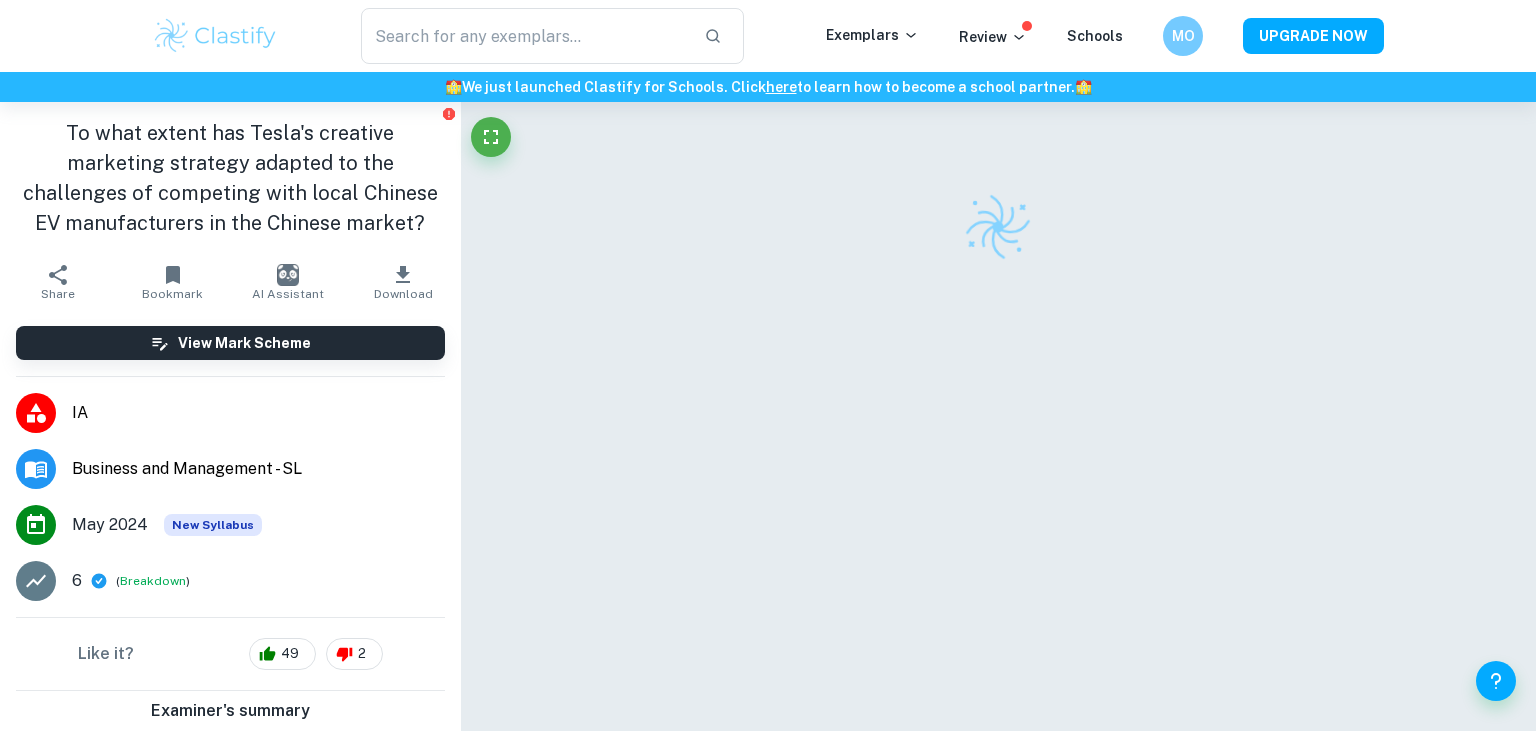 checkbox on "true" 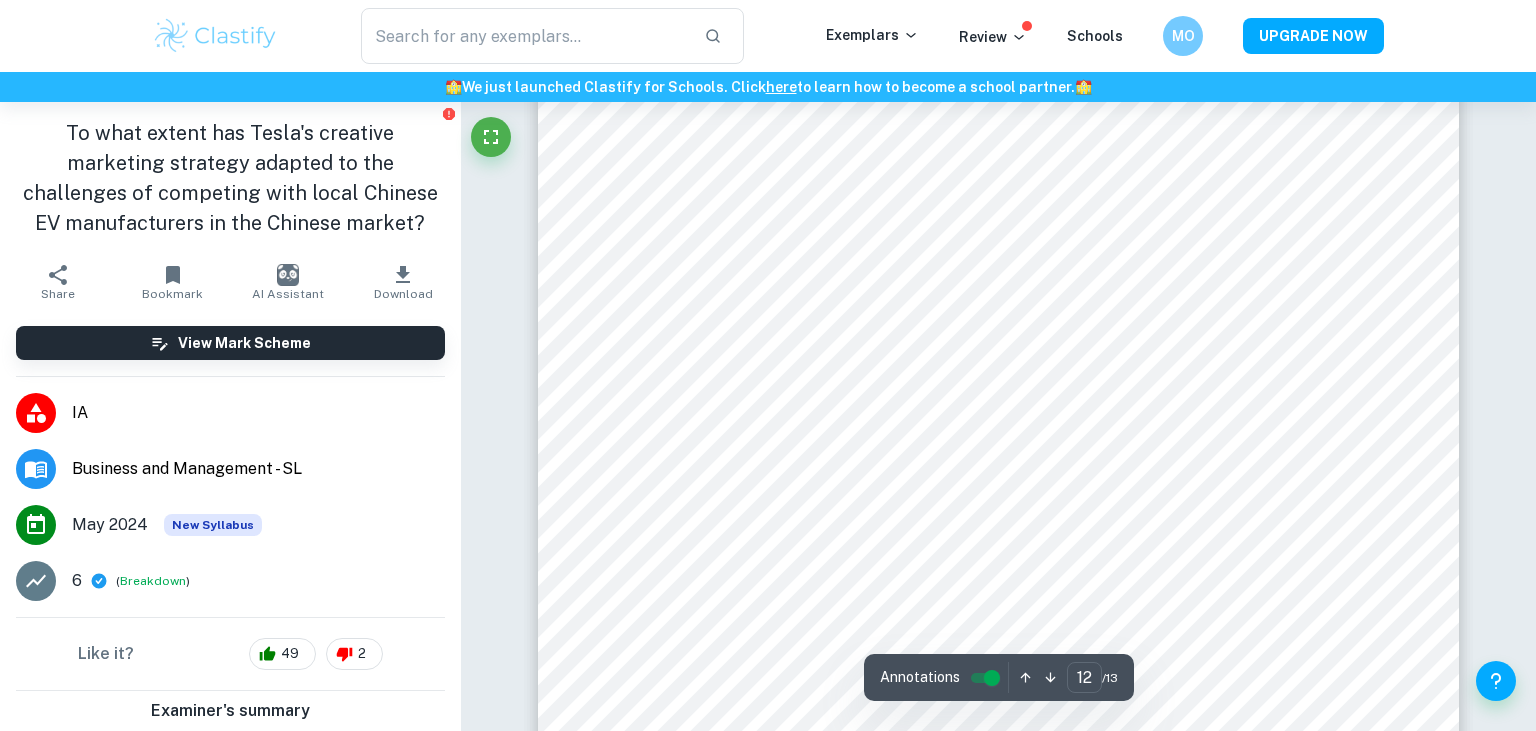 scroll, scrollTop: 14776, scrollLeft: 0, axis: vertical 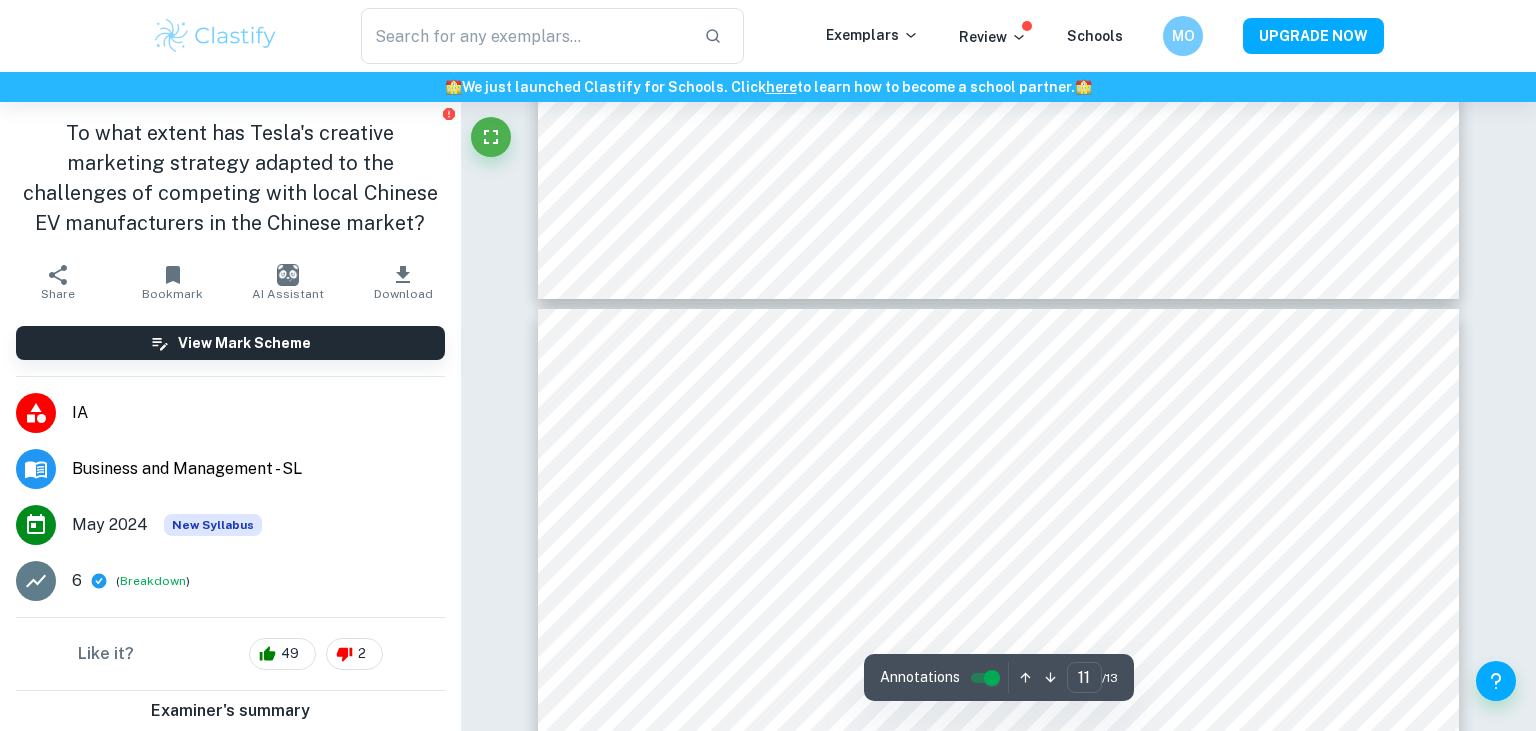 type on "10" 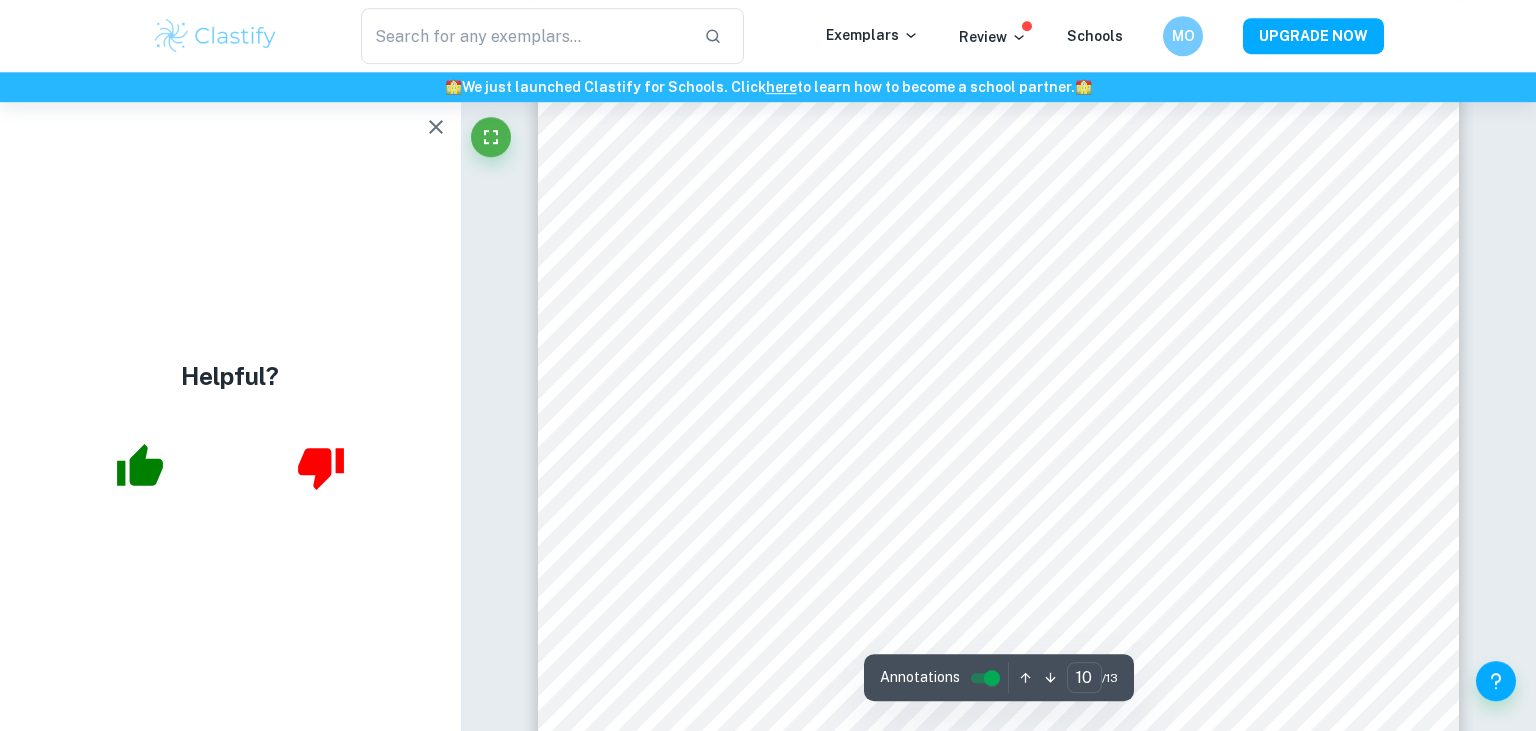 scroll, scrollTop: 12312, scrollLeft: 0, axis: vertical 